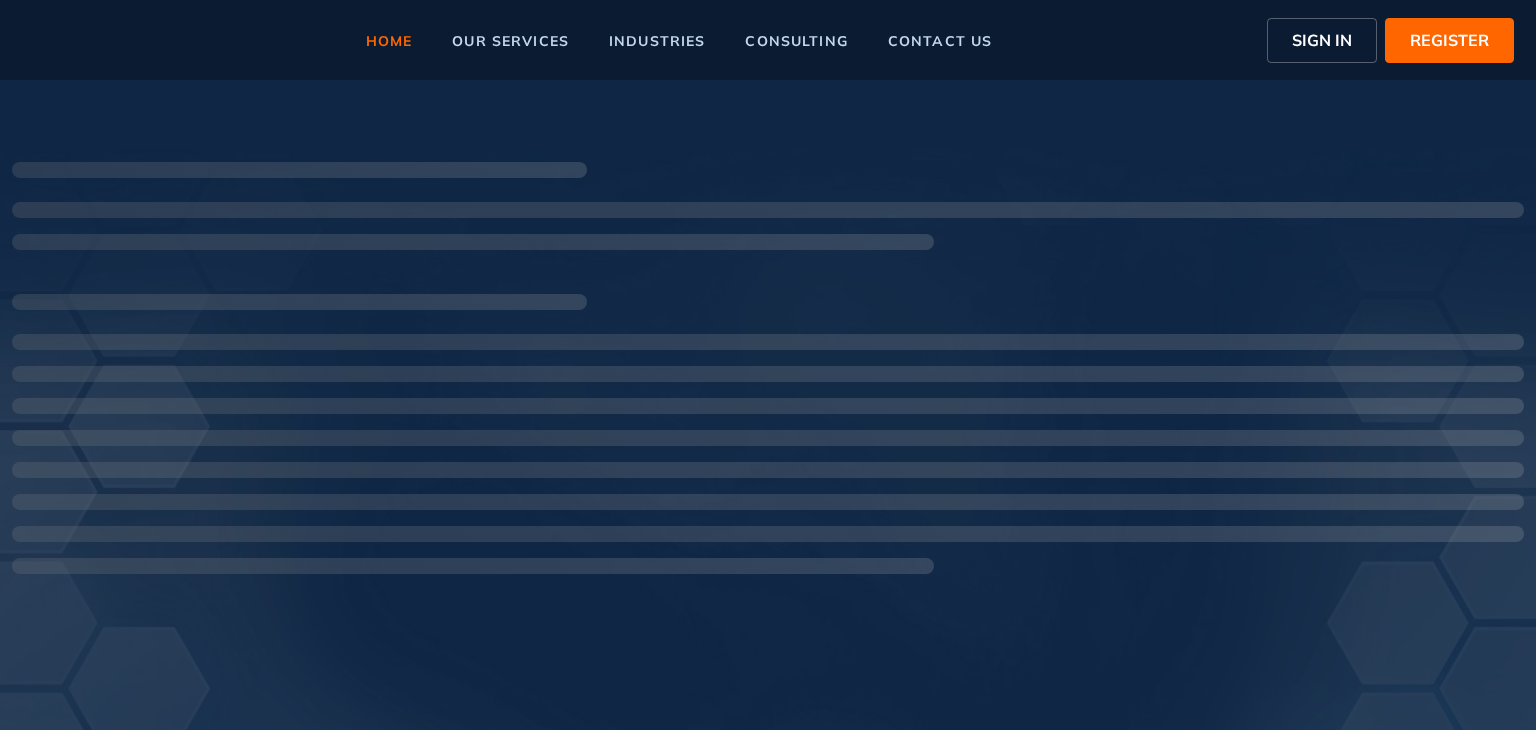 scroll, scrollTop: 0, scrollLeft: 0, axis: both 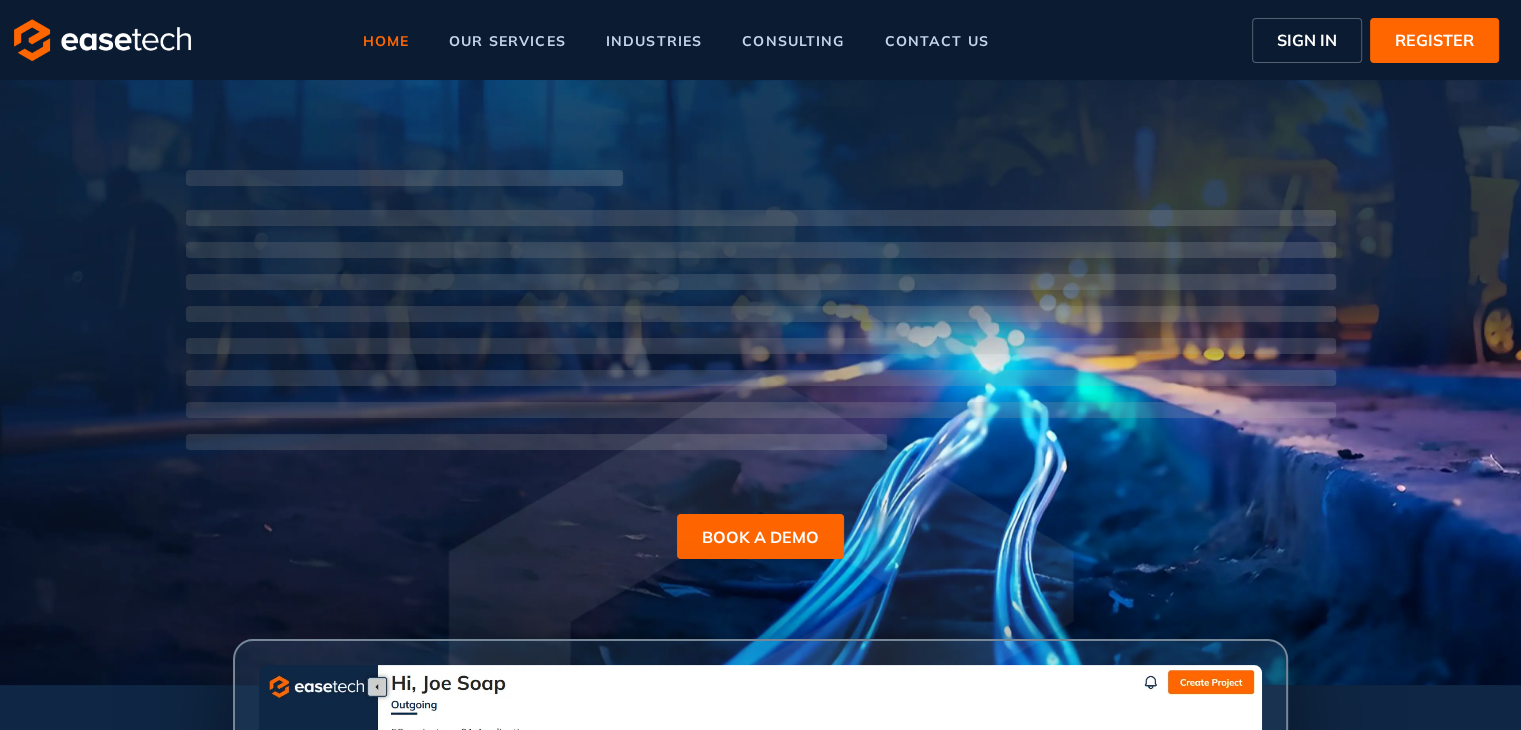 click on "SIGN IN" at bounding box center [1307, 40] 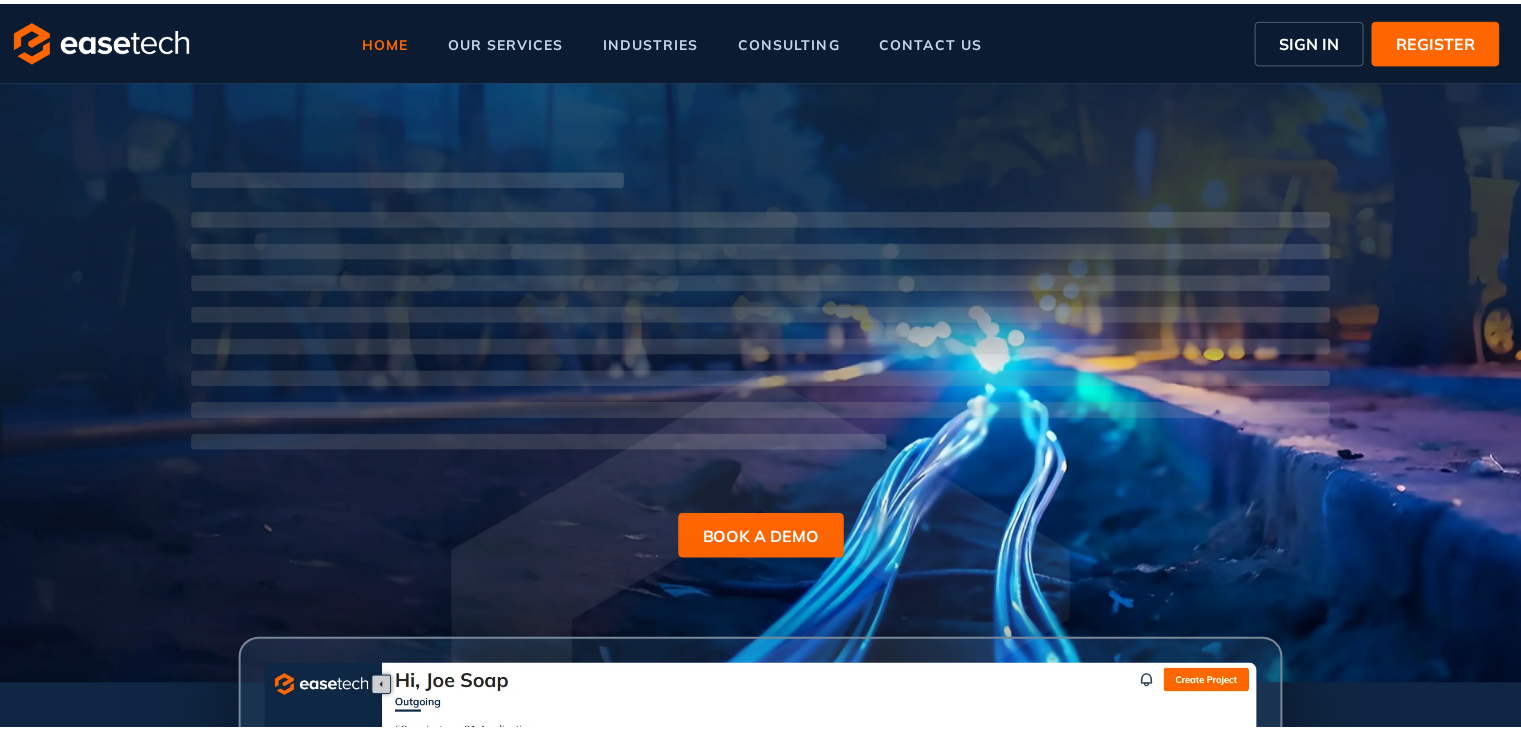 scroll, scrollTop: 0, scrollLeft: 0, axis: both 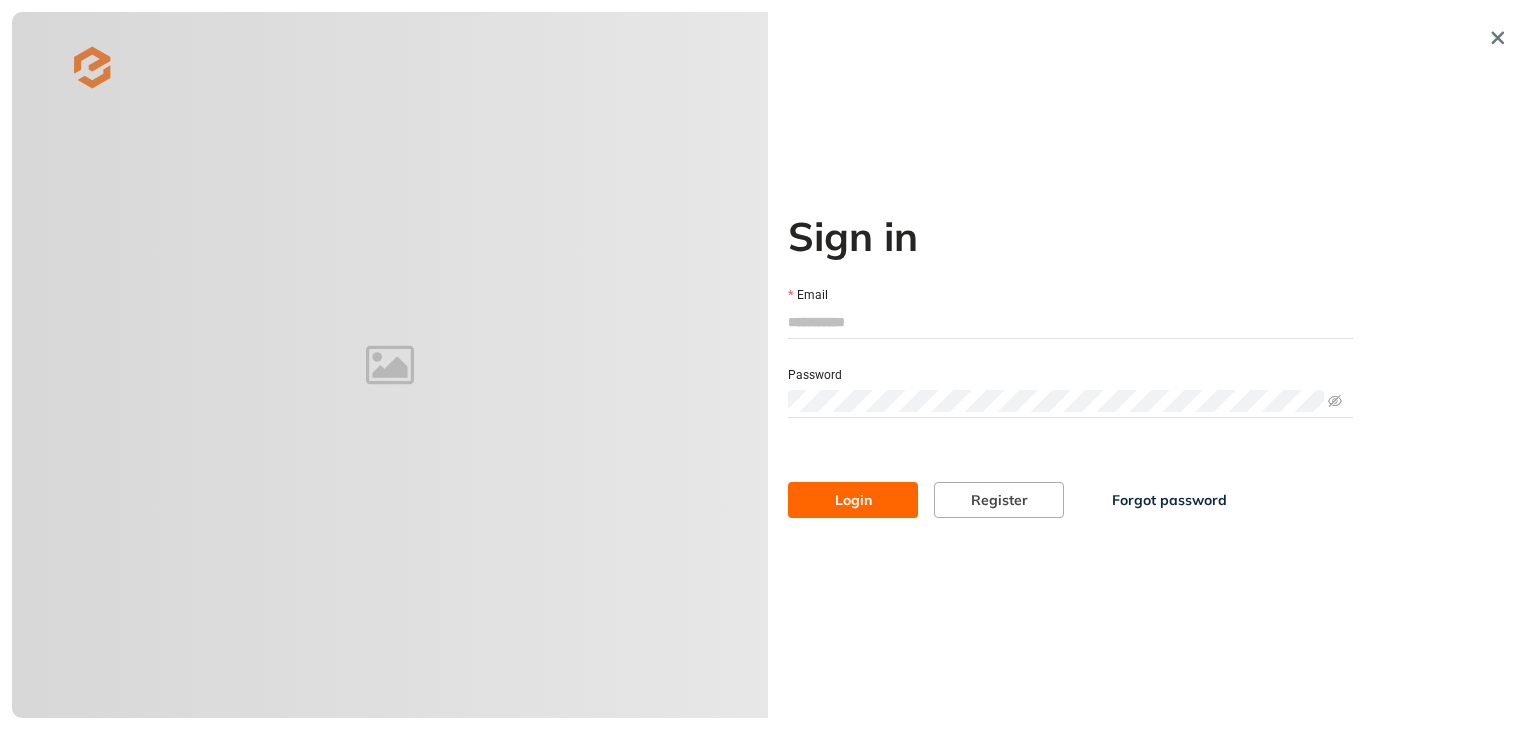type on "**********" 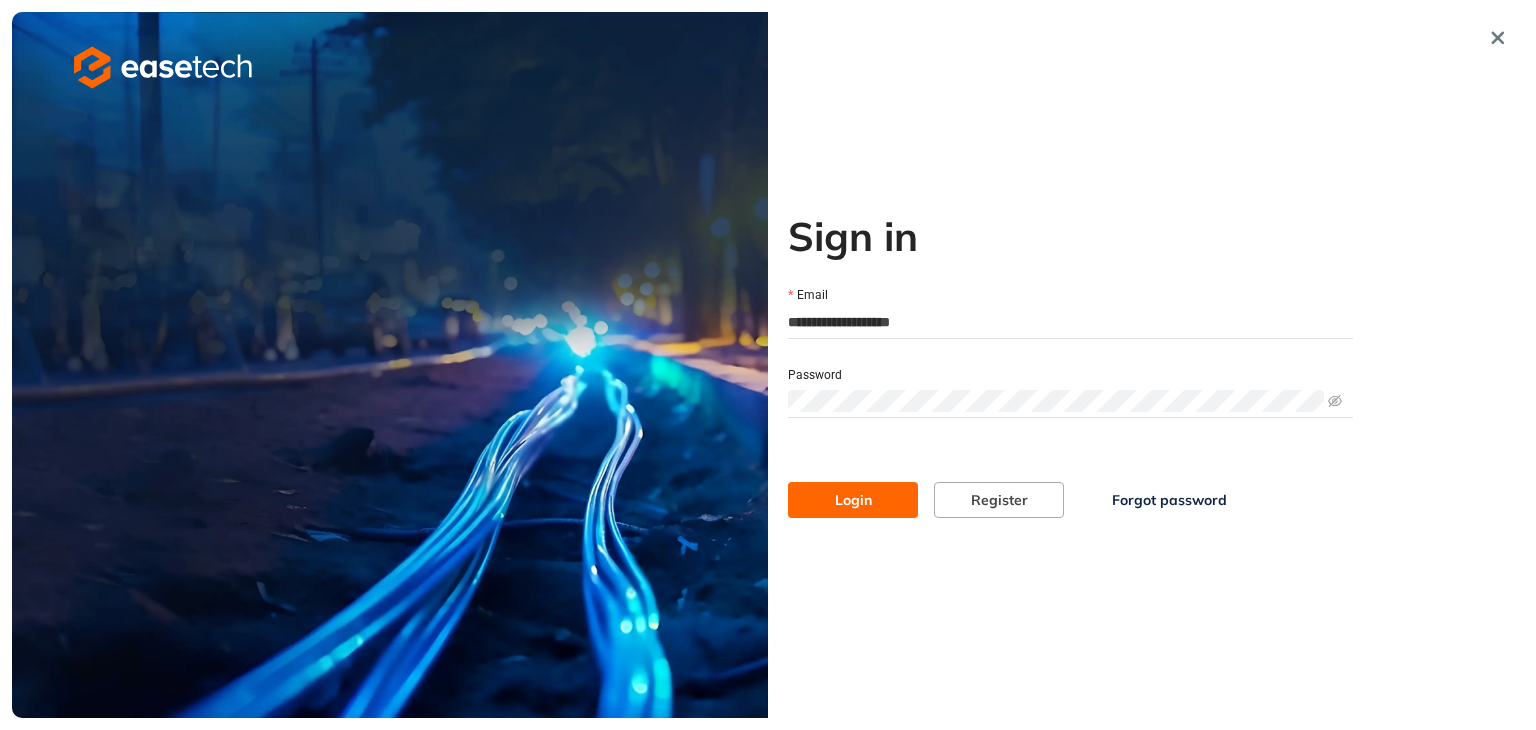click on "Login" at bounding box center [853, 500] 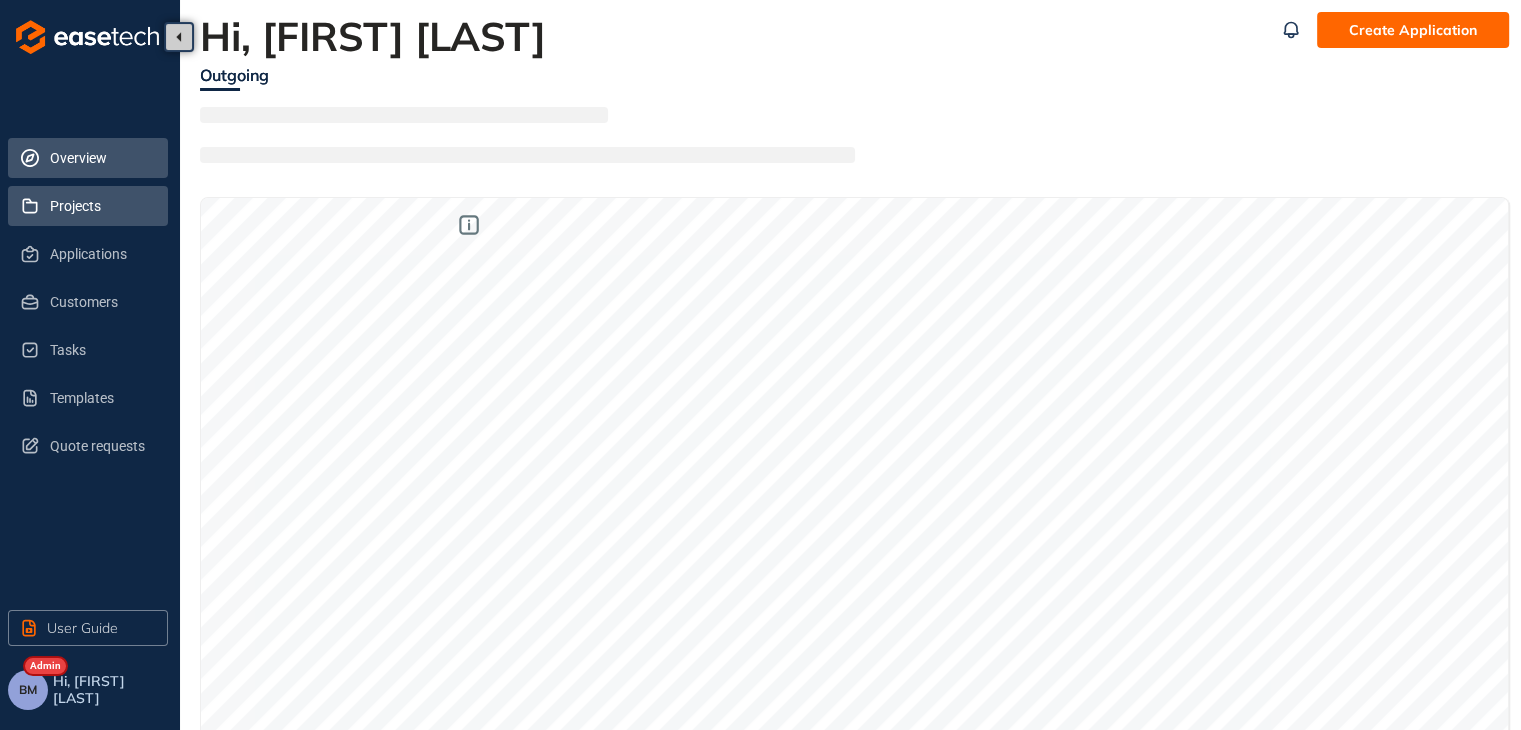 click on "Projects" at bounding box center [101, 206] 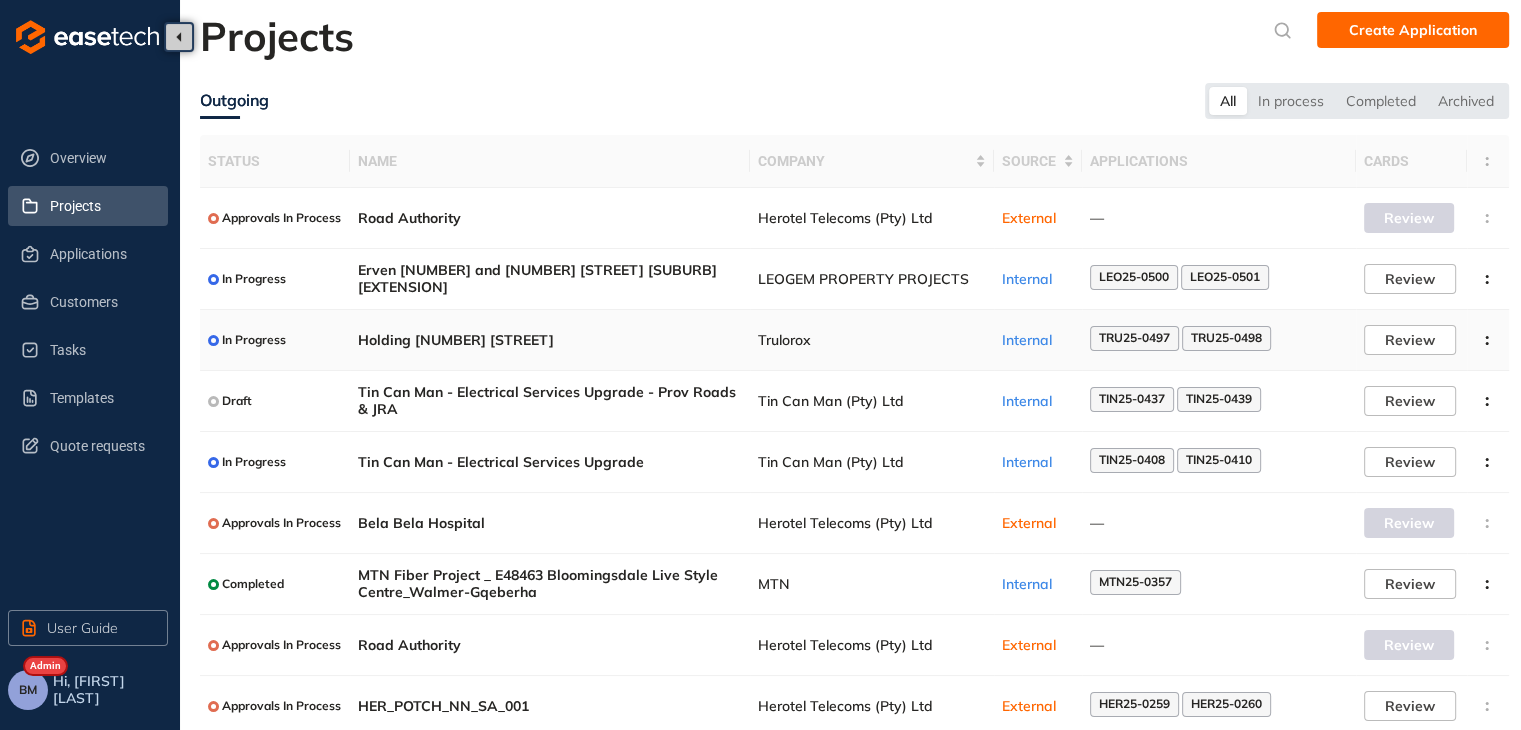 click on "Trulorox" at bounding box center [872, 340] 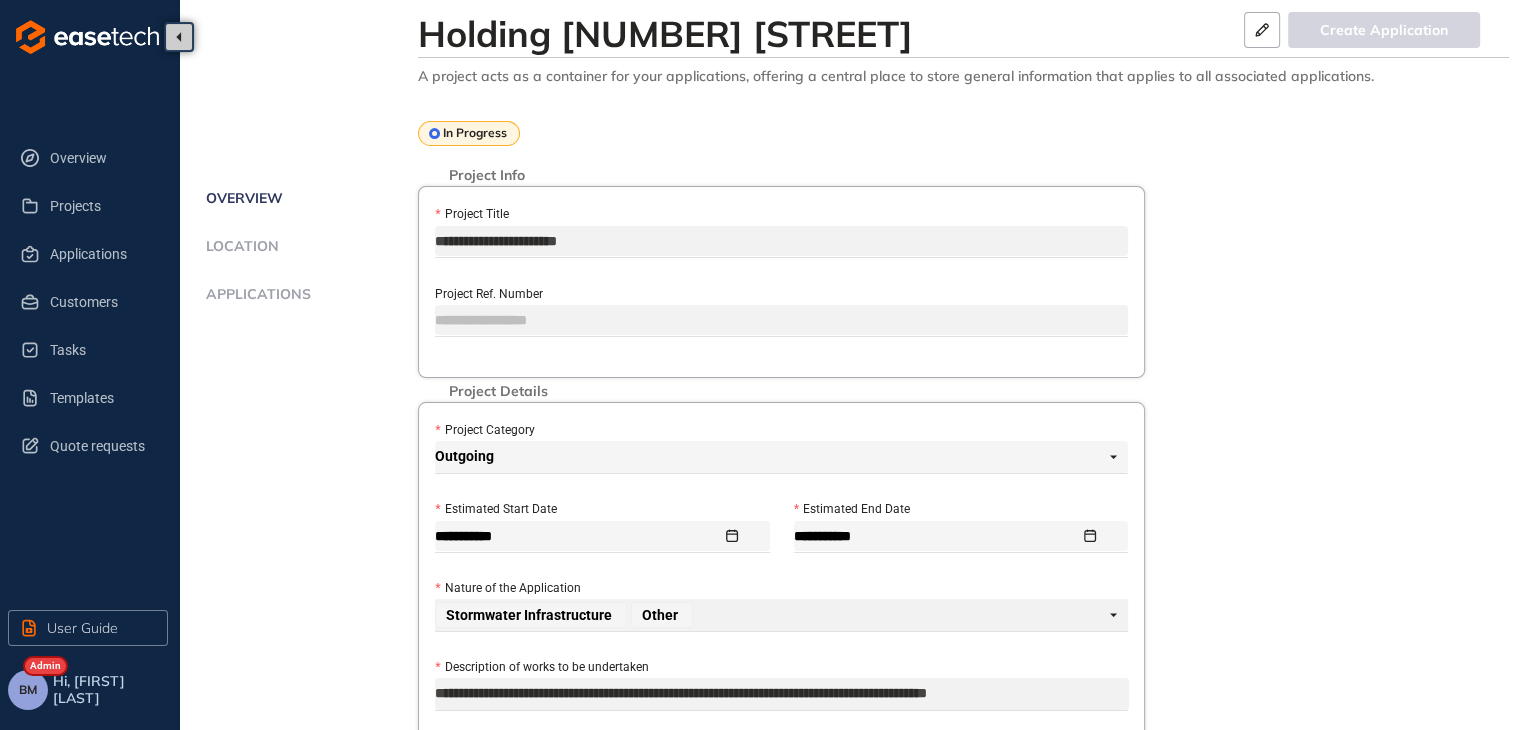 click on "Applications" at bounding box center [255, 294] 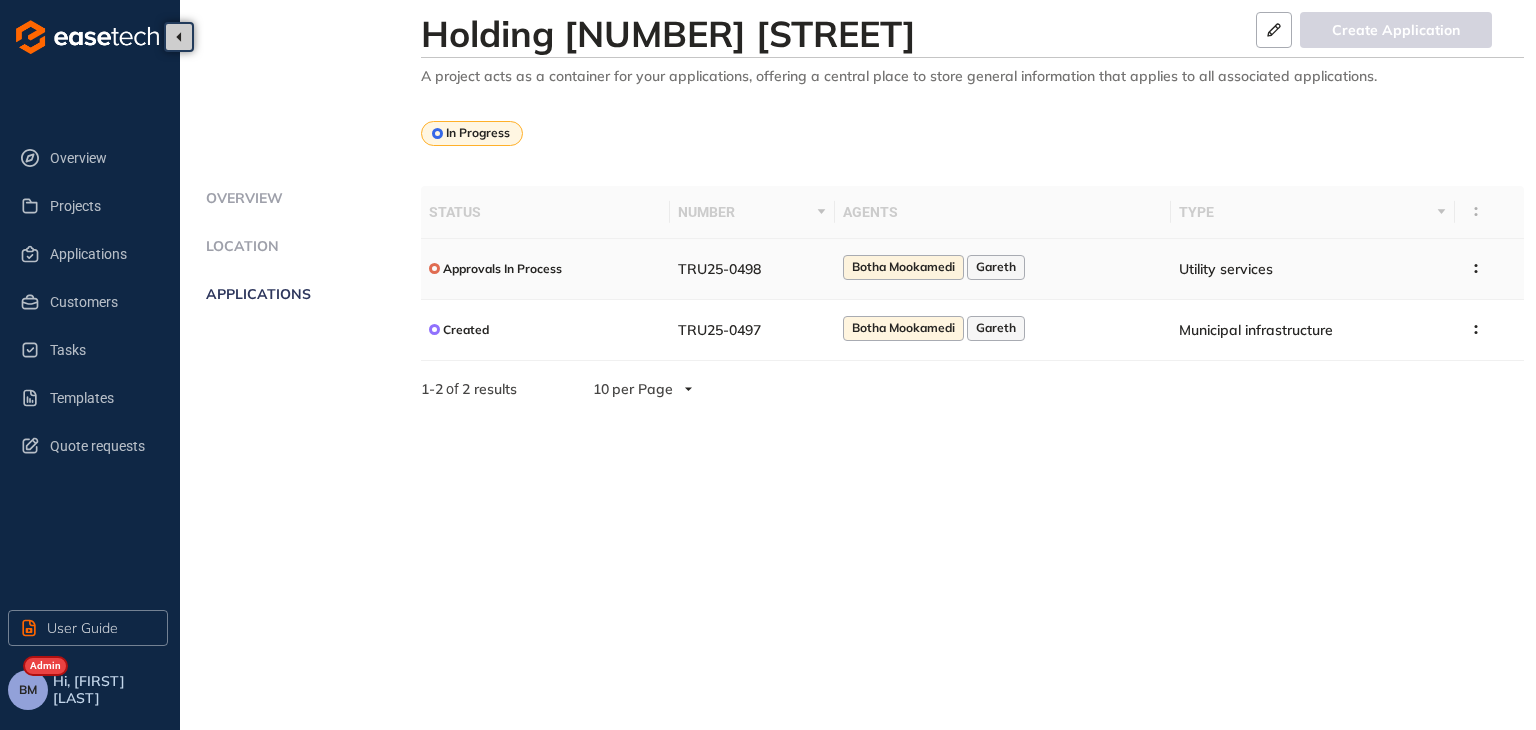 click on "TRU25-0498" at bounding box center [752, 269] 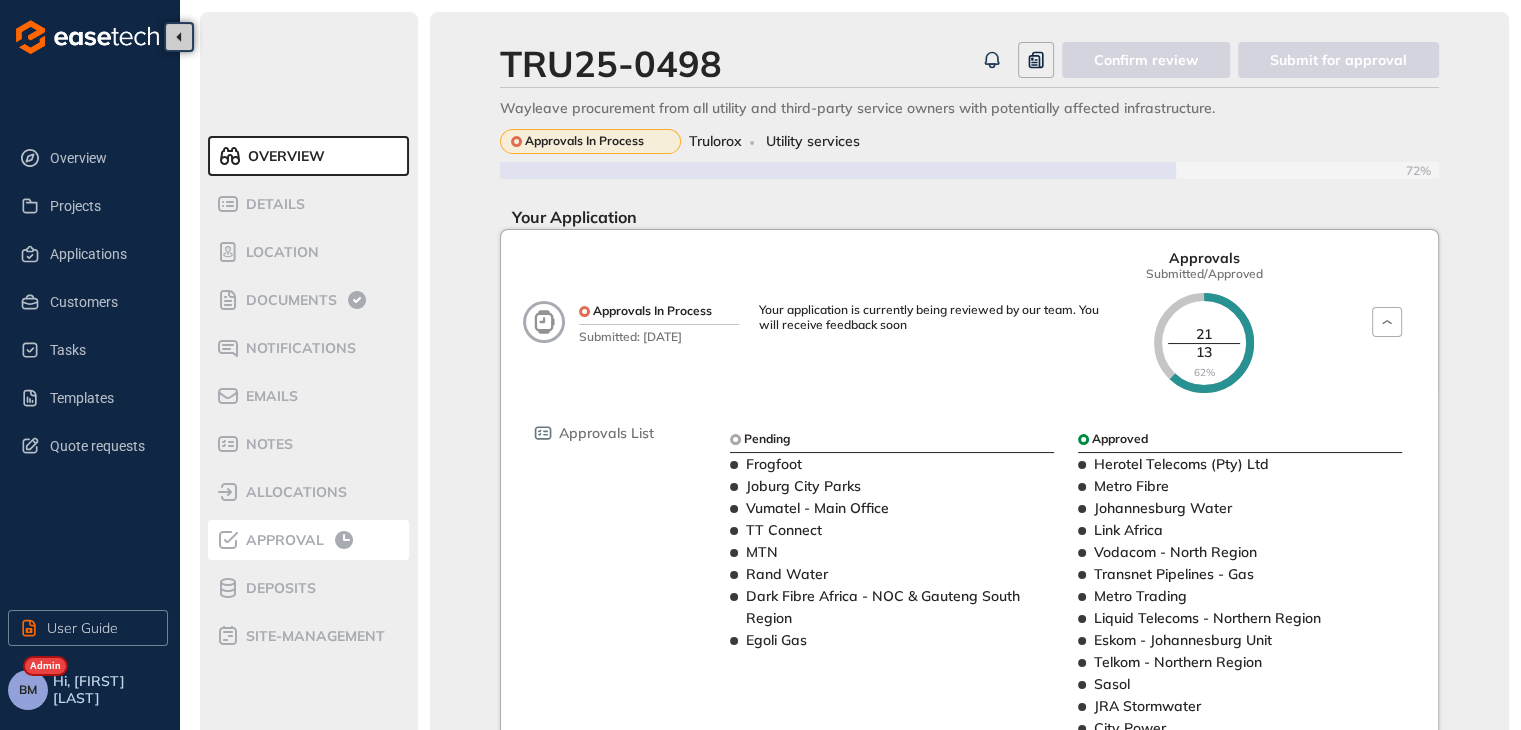 click on "Approval" at bounding box center (282, 540) 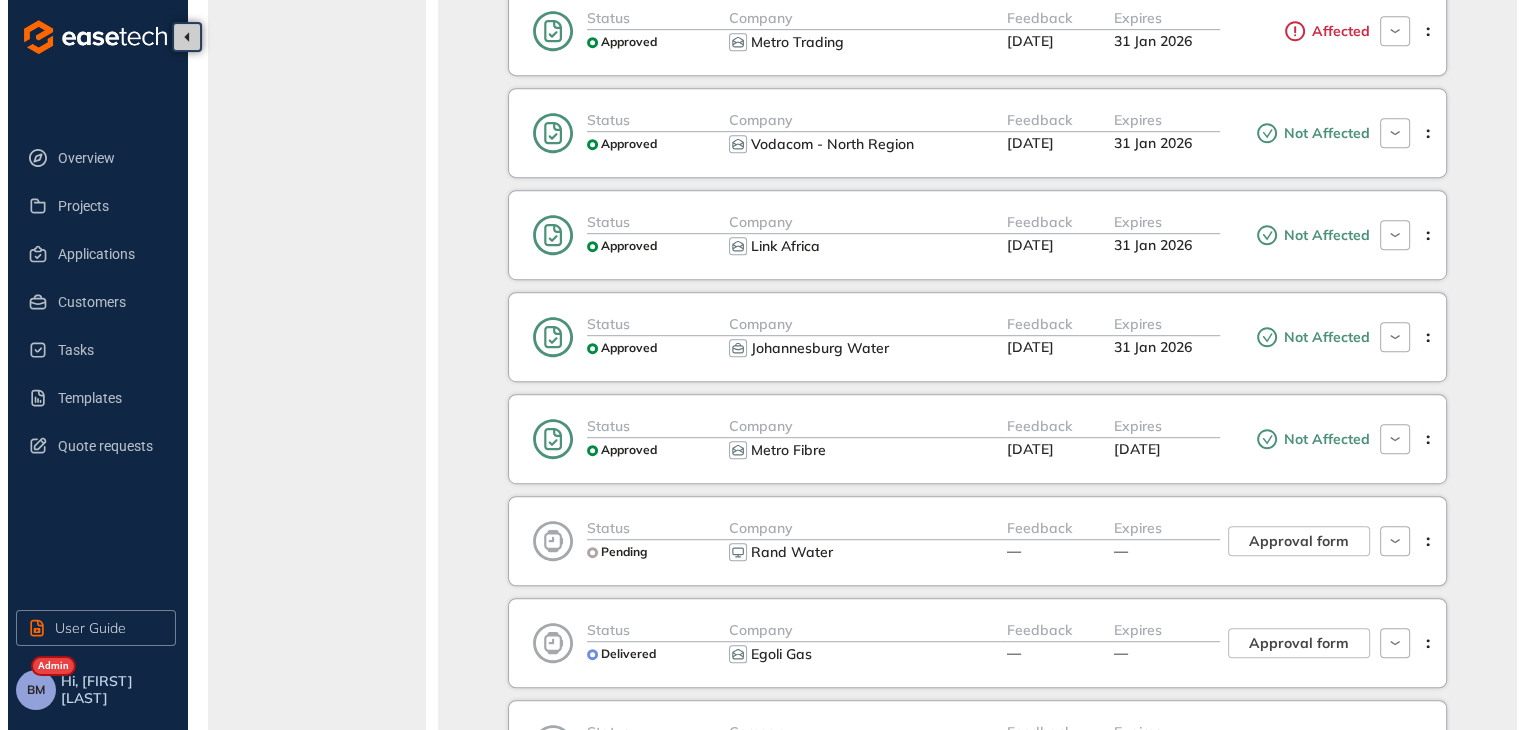 scroll, scrollTop: 1200, scrollLeft: 0, axis: vertical 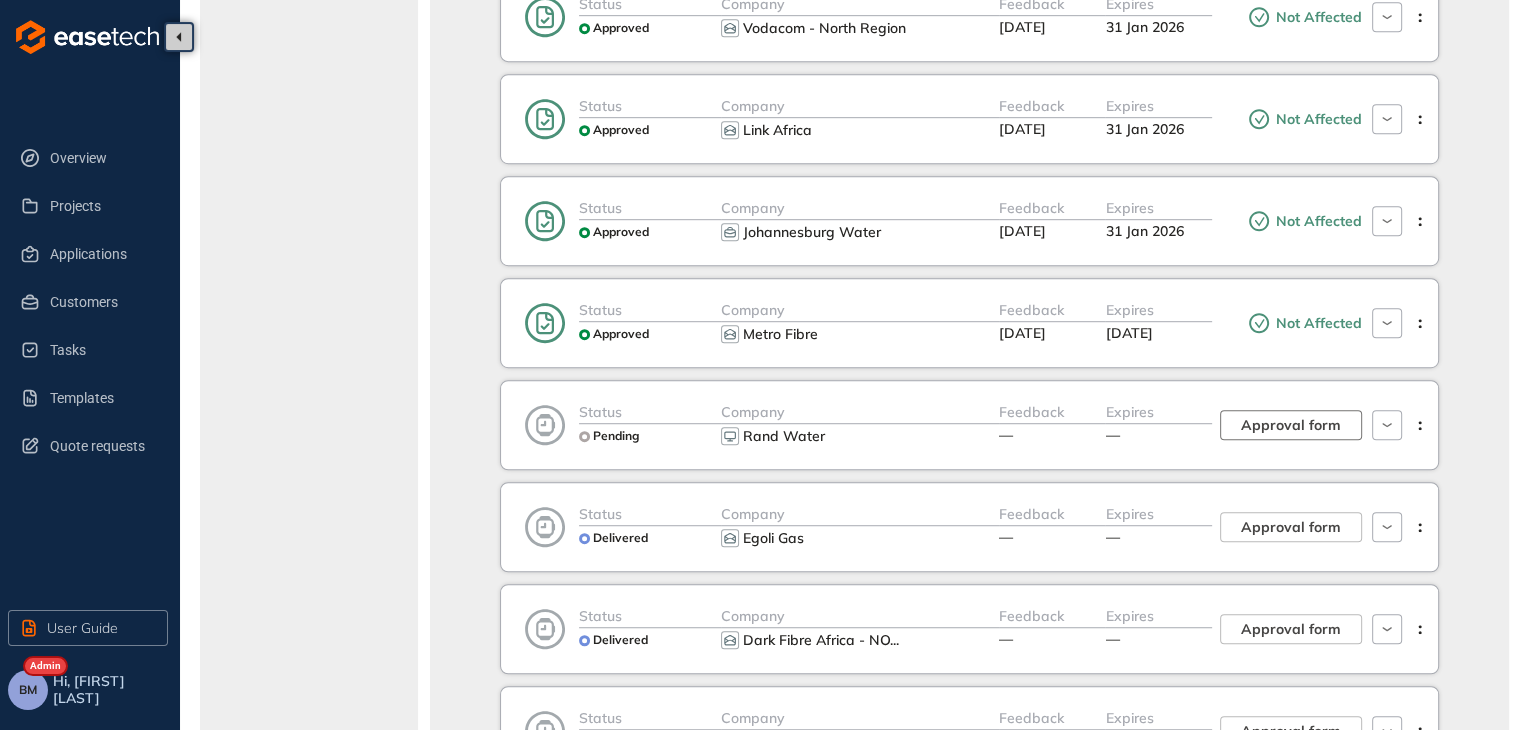 click on "Approval form" at bounding box center [1291, 425] 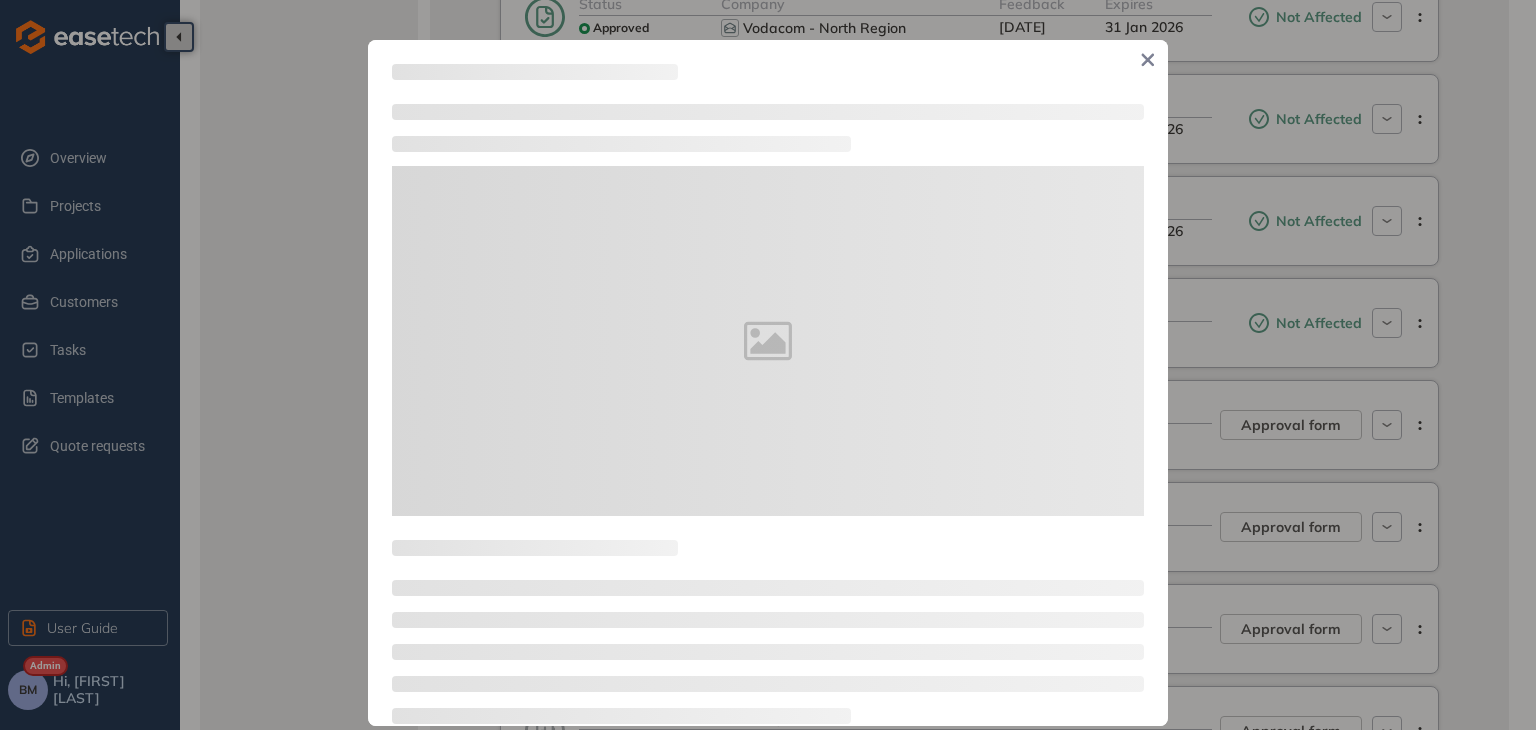 type on "**********" 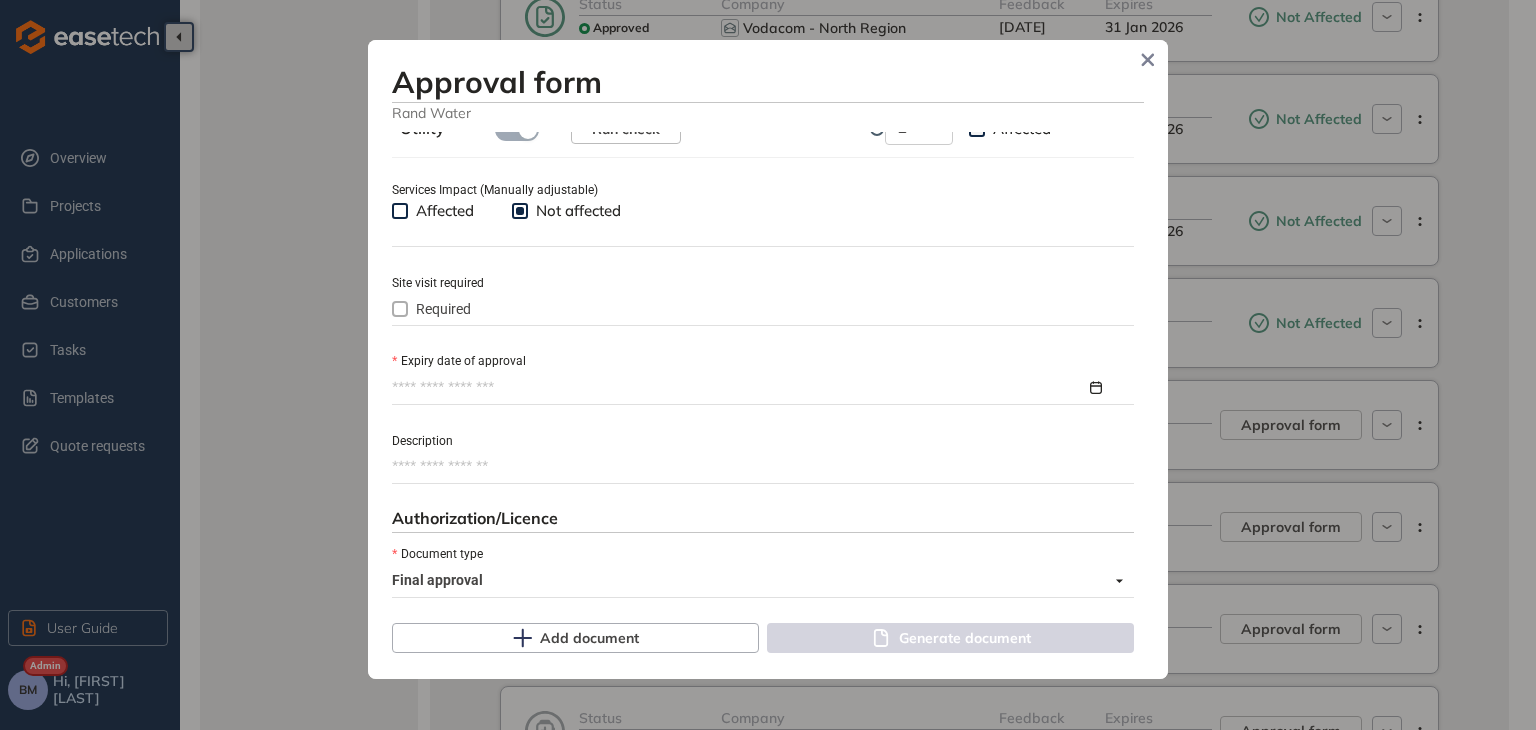 scroll, scrollTop: 800, scrollLeft: 0, axis: vertical 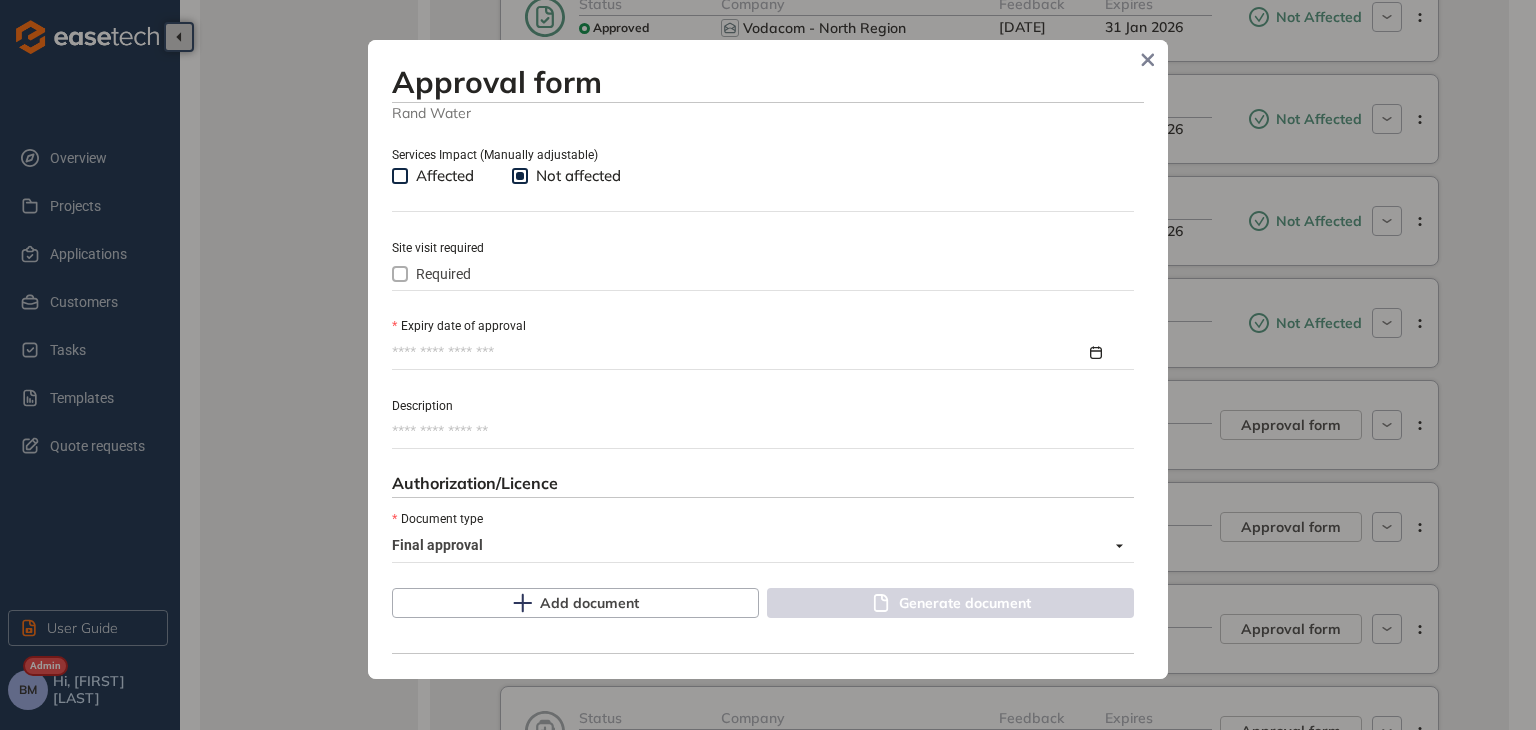 click on "Expiry date of approval" at bounding box center (739, 353) 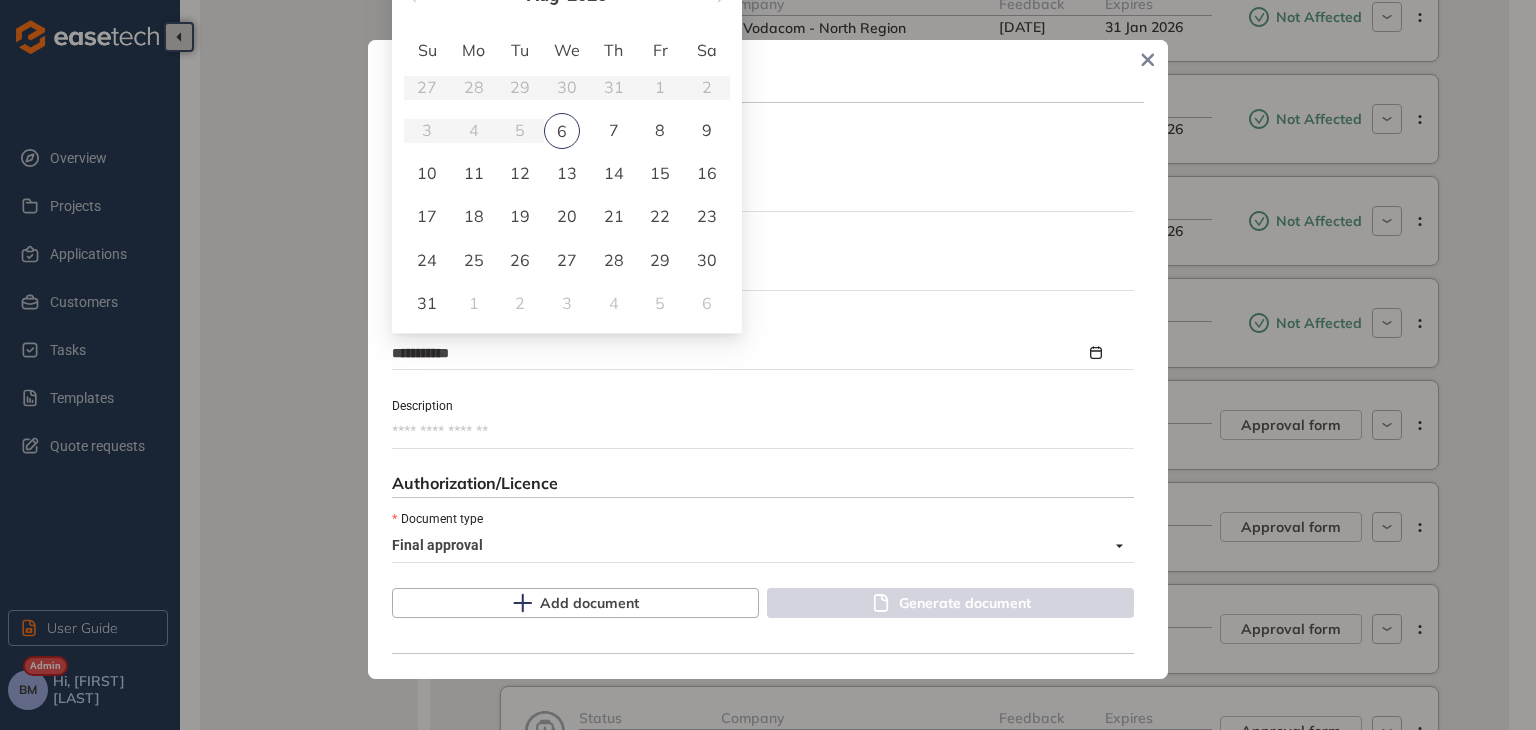 type on "**********" 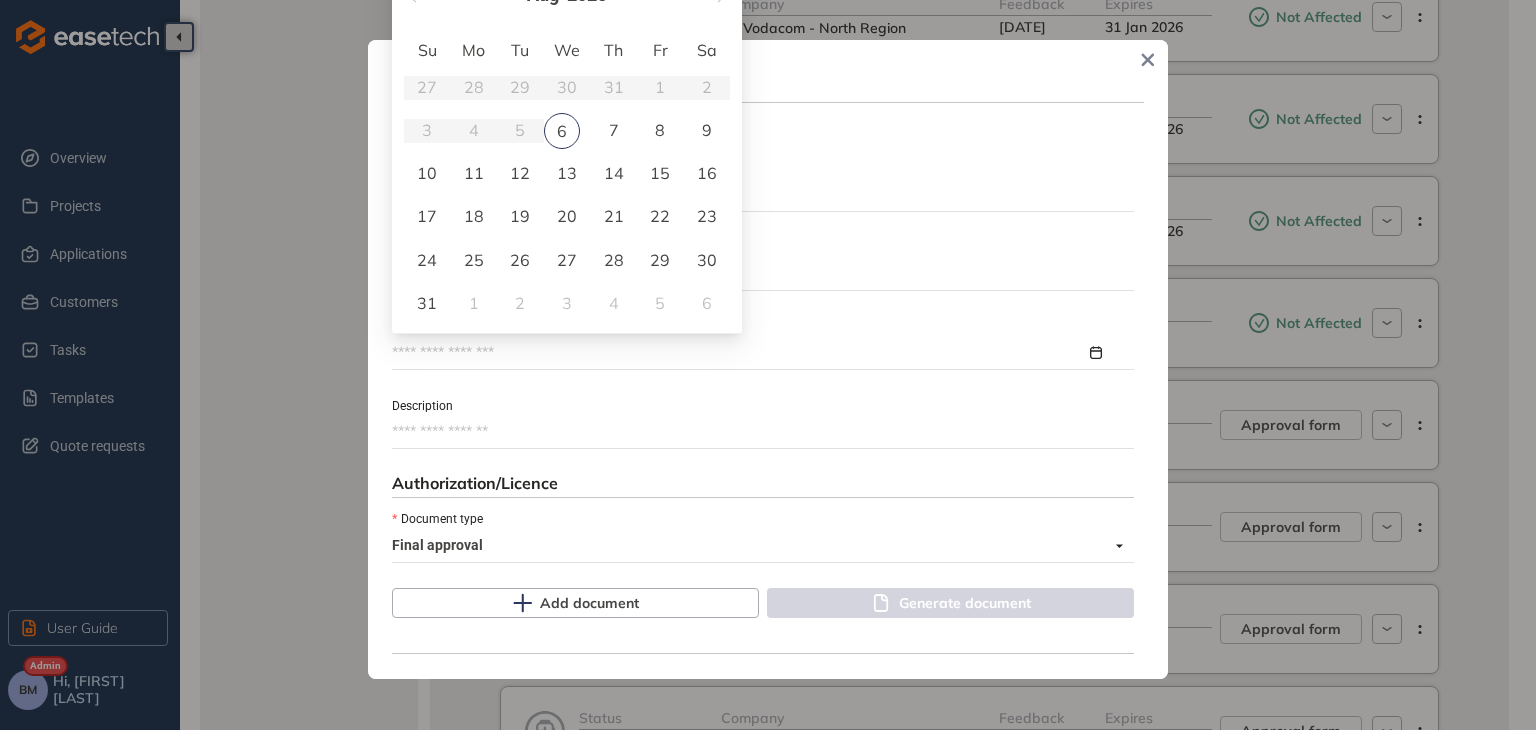 scroll, scrollTop: 700, scrollLeft: 0, axis: vertical 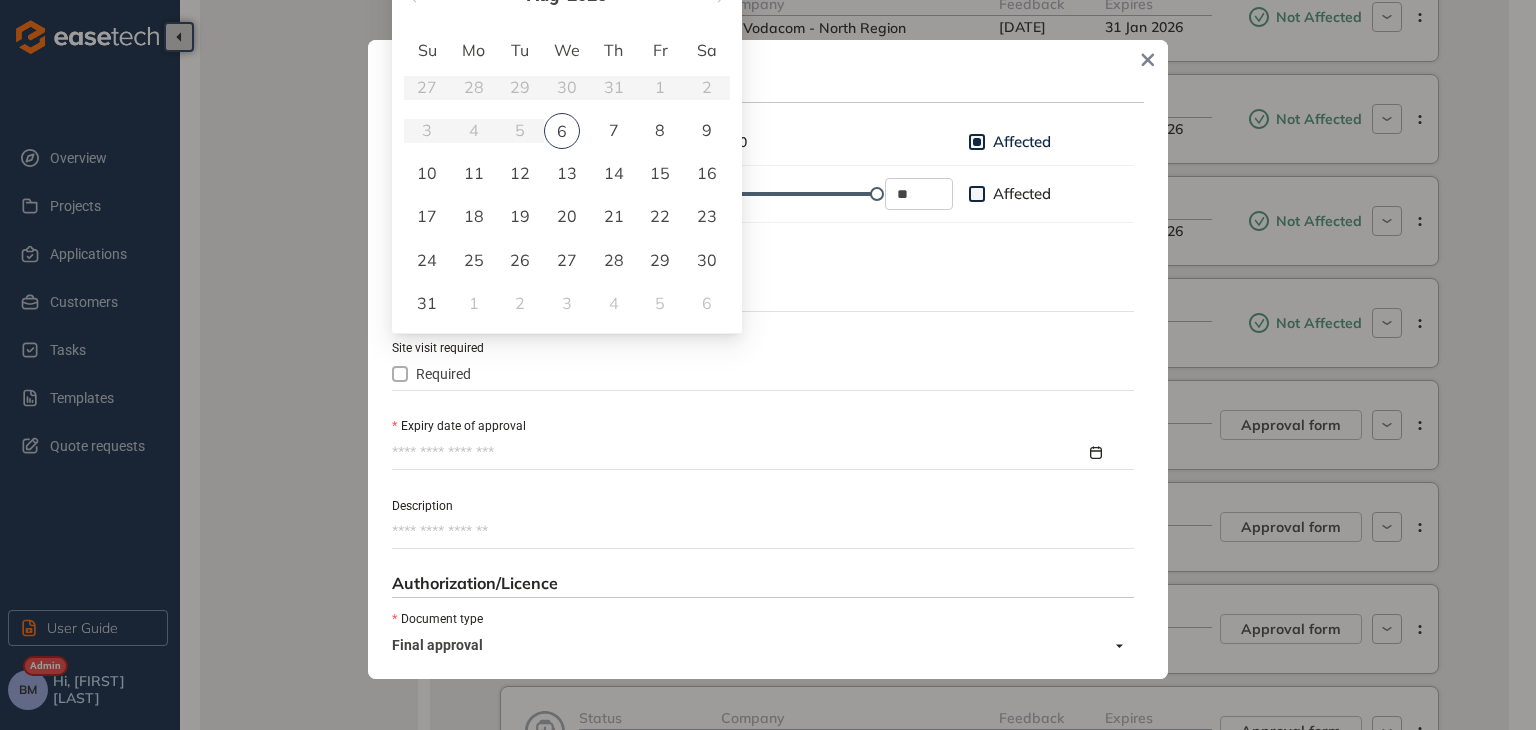 click on "Approval form" at bounding box center [768, 82] 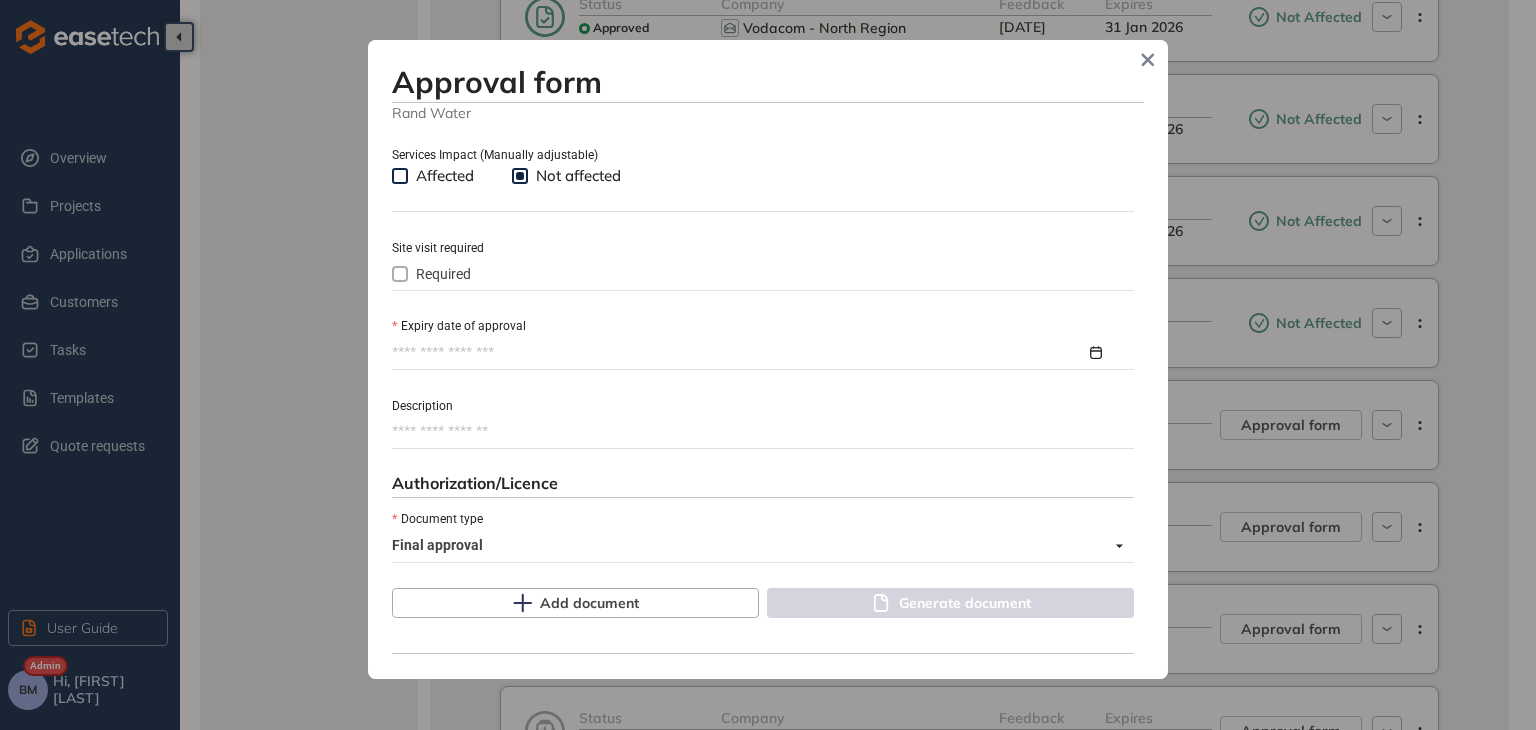 scroll, scrollTop: 700, scrollLeft: 0, axis: vertical 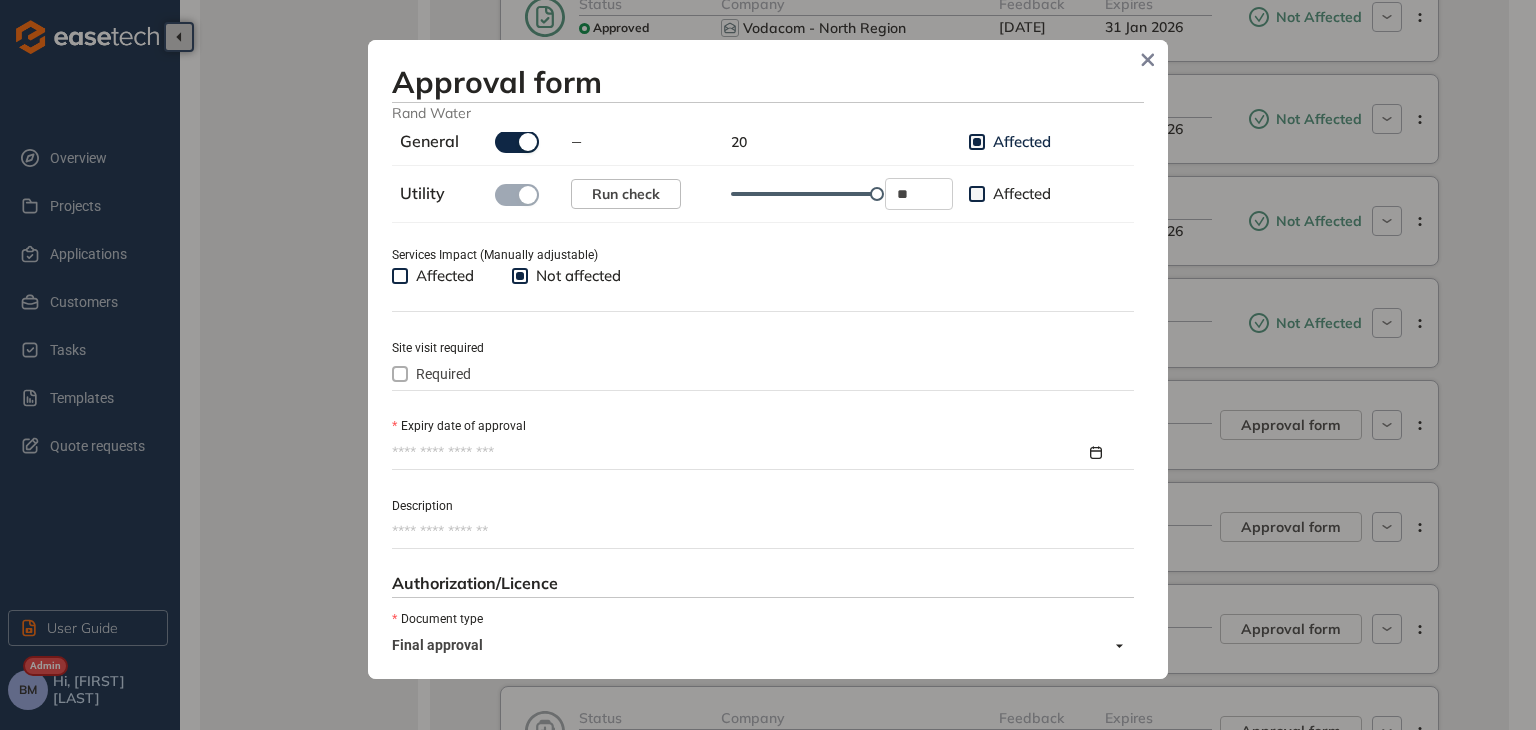 click on "Expiry date of approval" at bounding box center [739, 453] 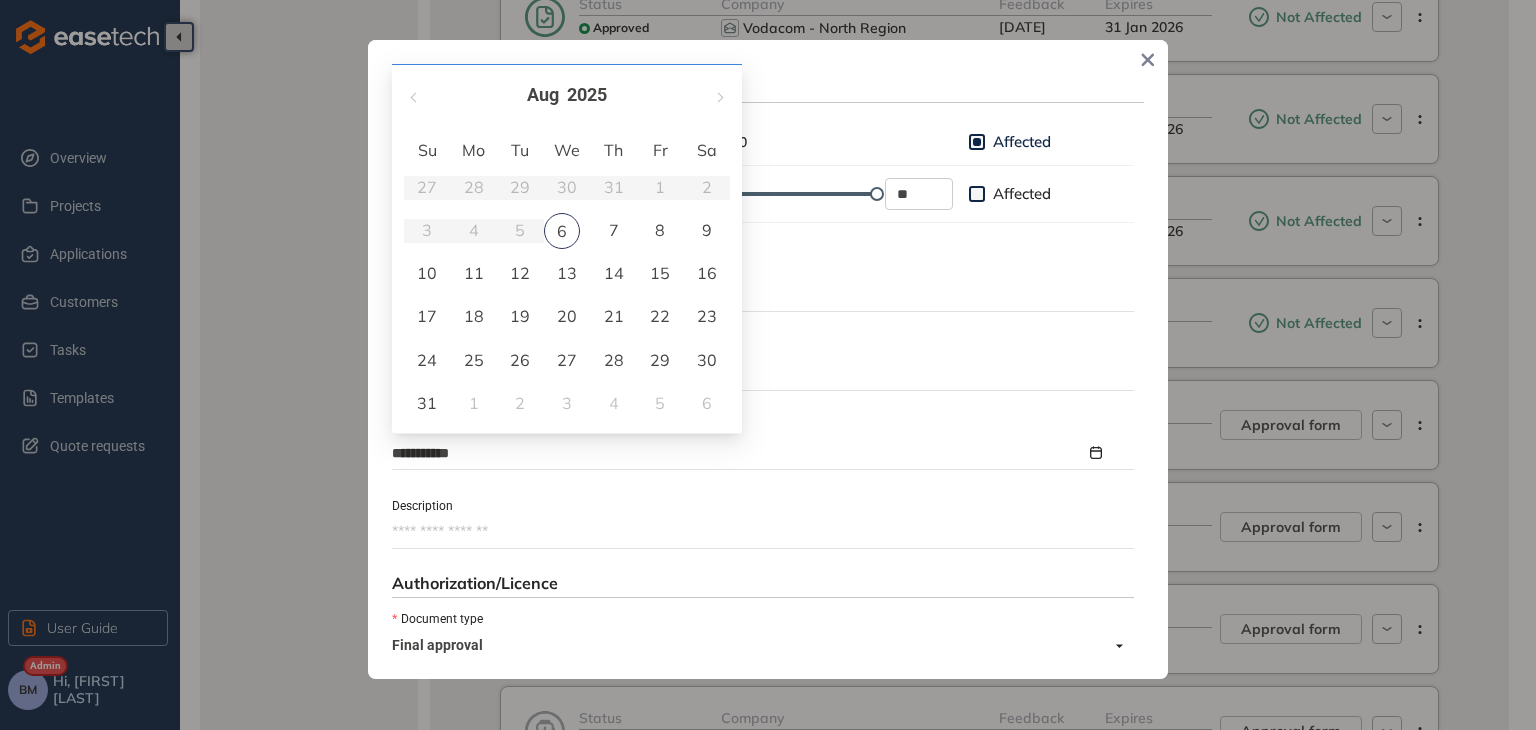 type on "**********" 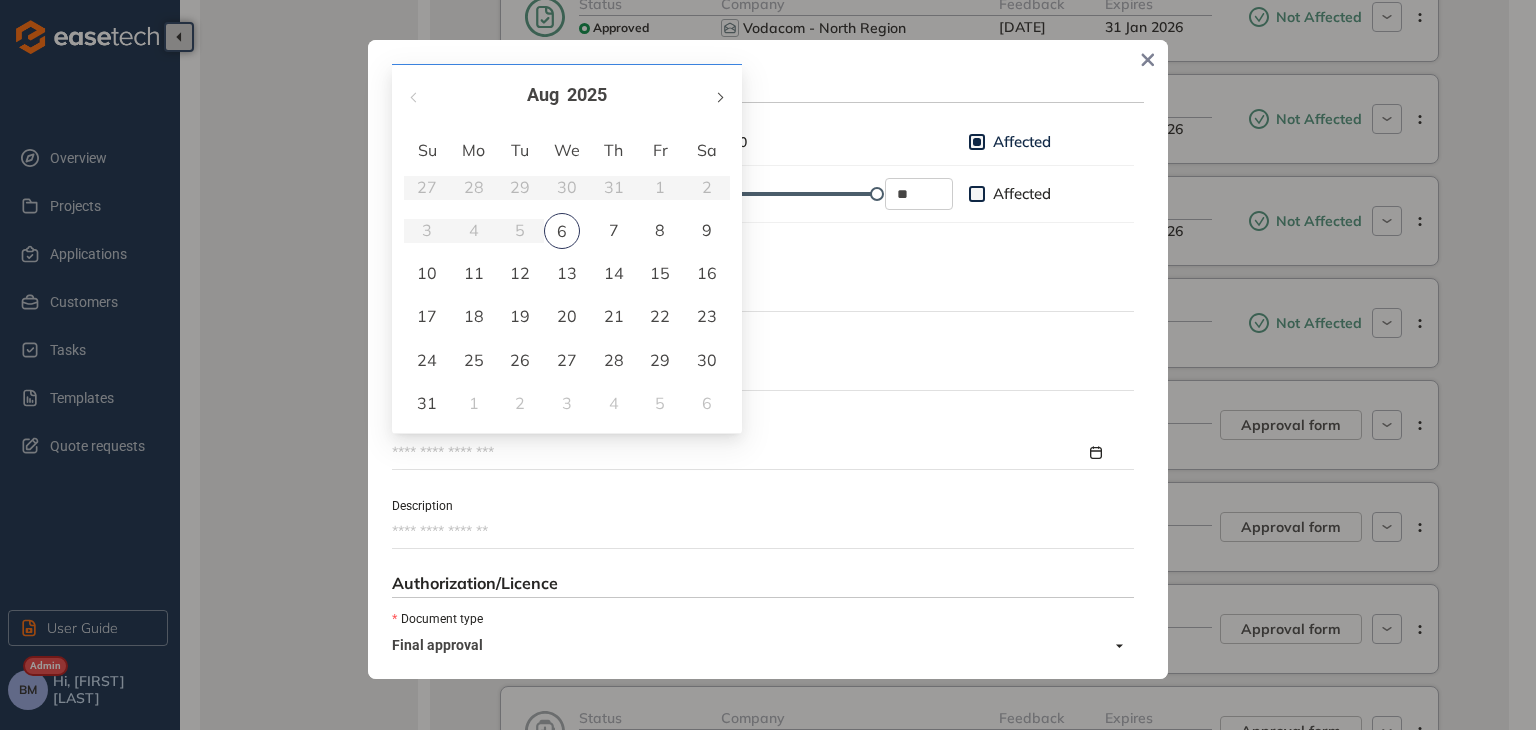 click at bounding box center (719, 95) 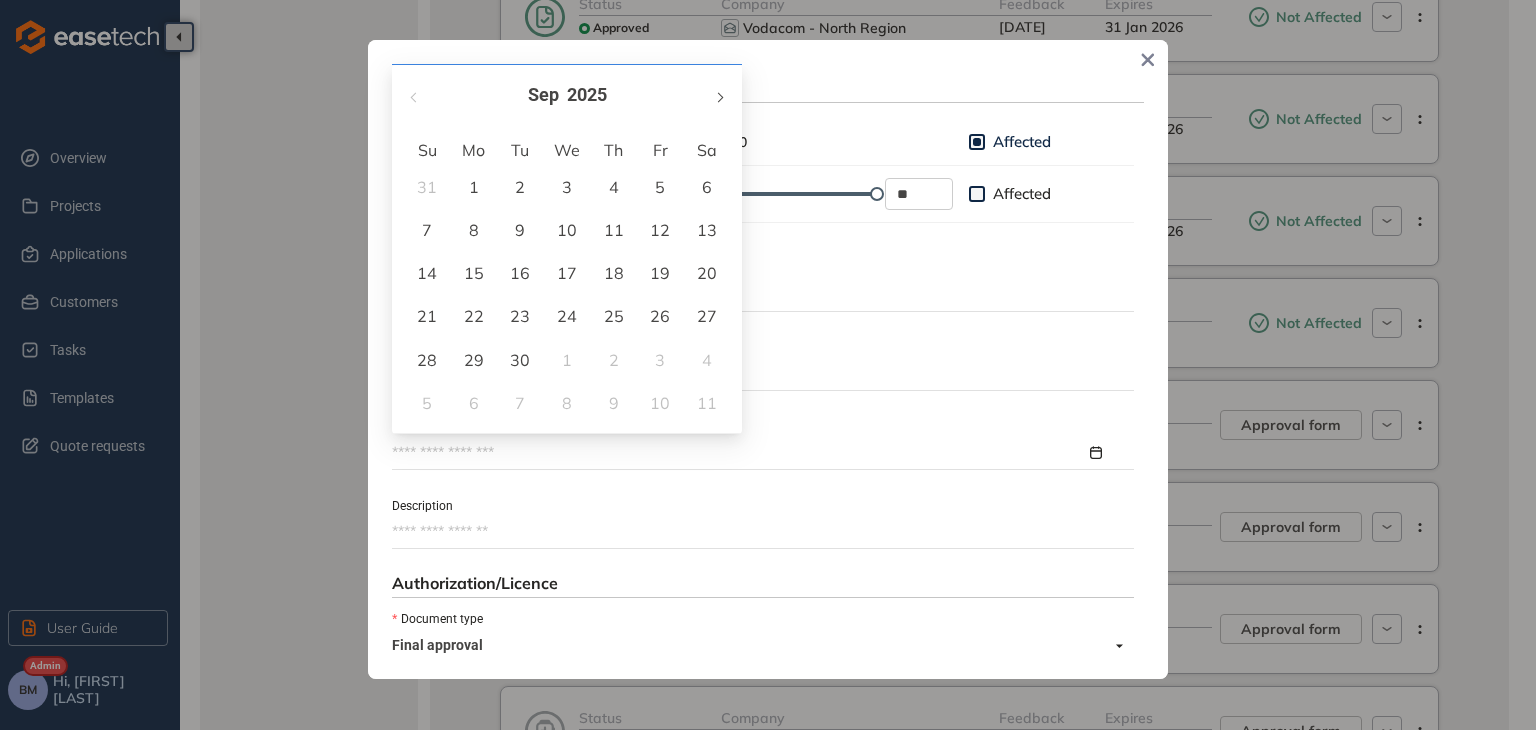 click at bounding box center (719, 95) 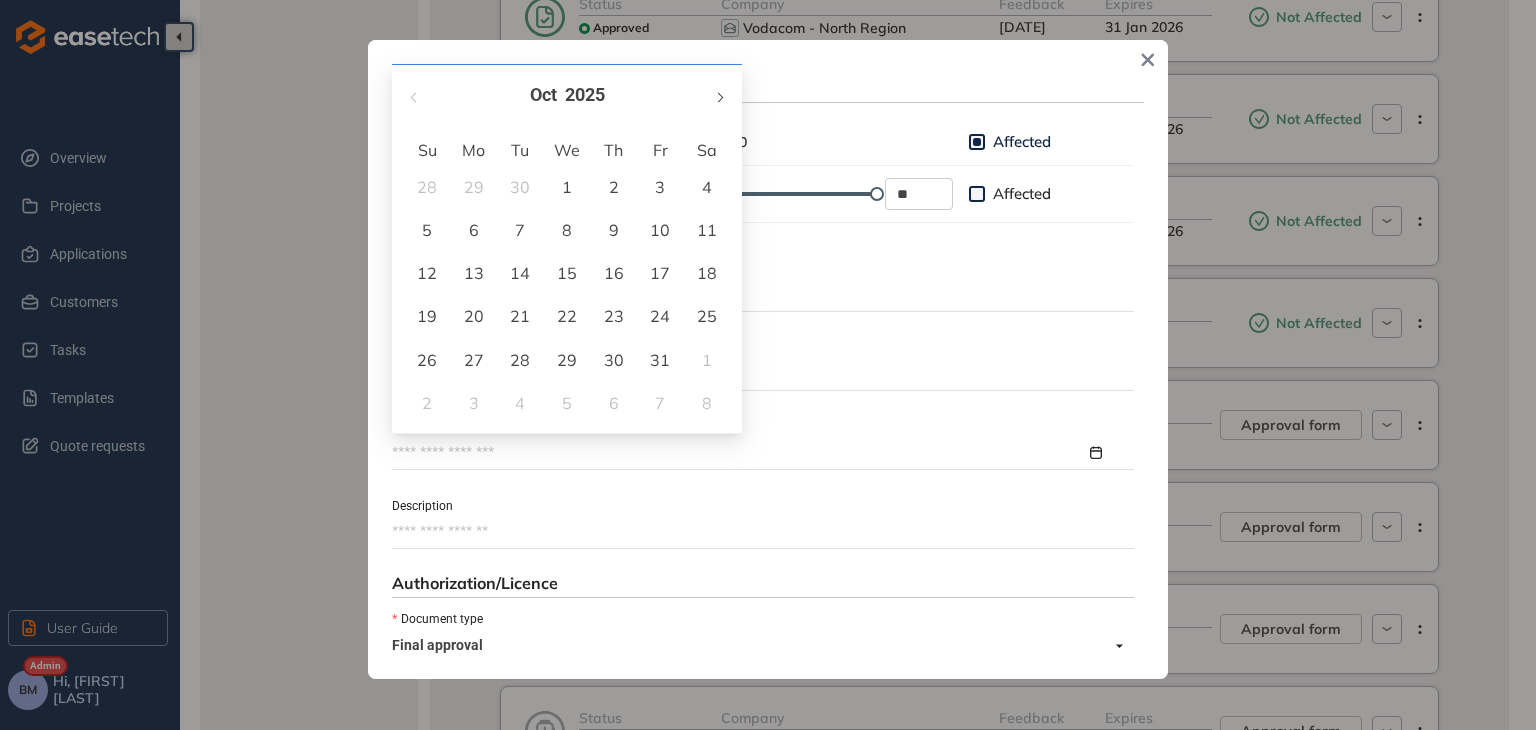 click at bounding box center [719, 95] 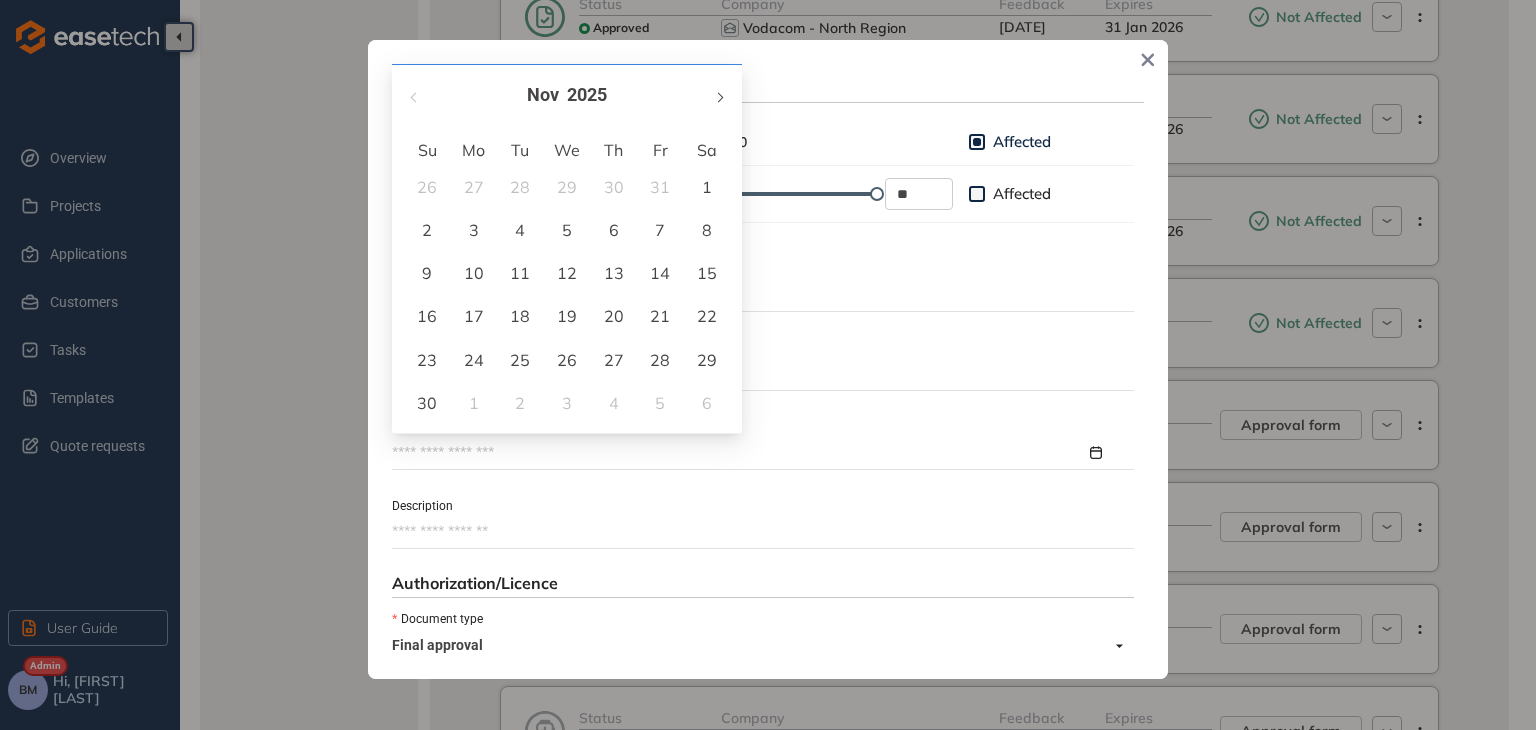 click at bounding box center (719, 95) 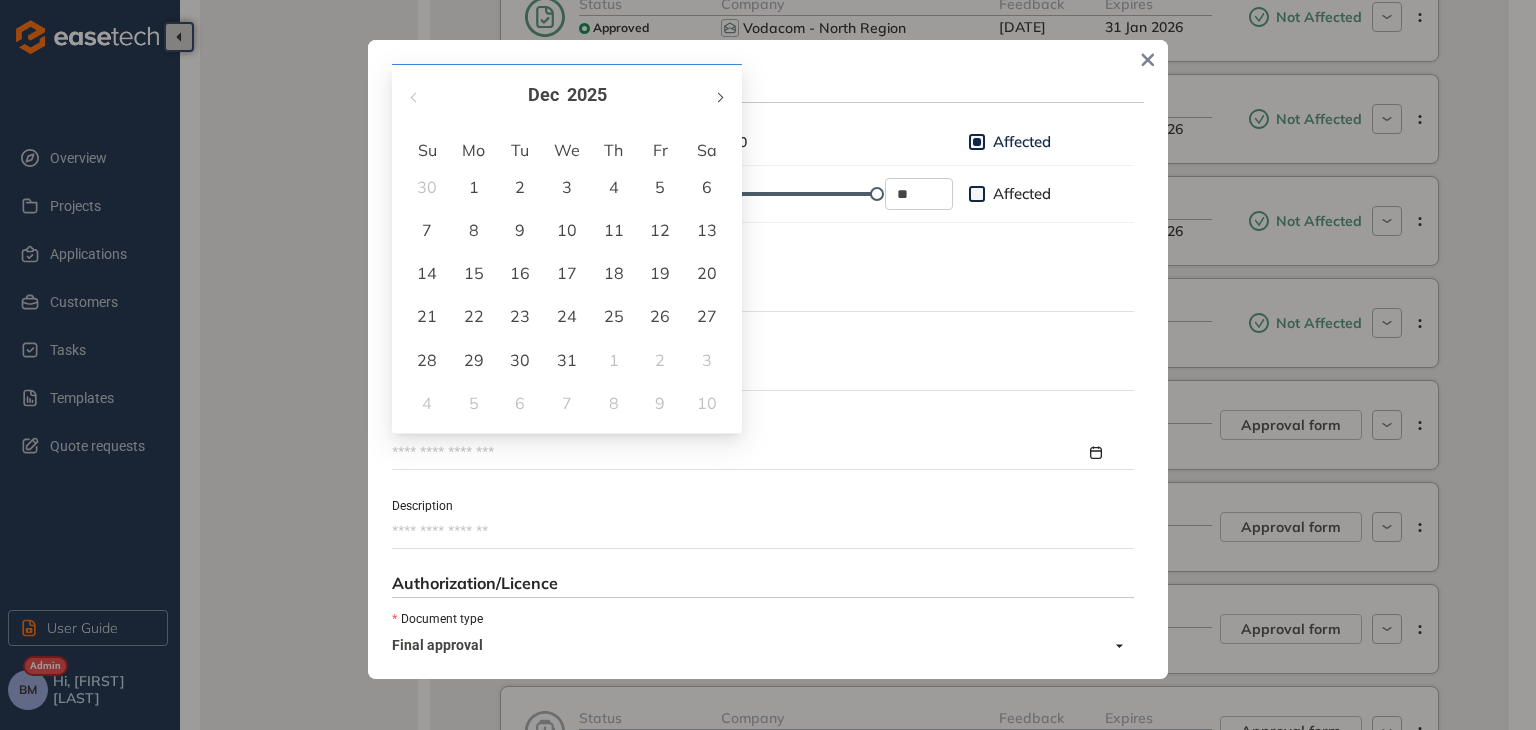 click at bounding box center (719, 95) 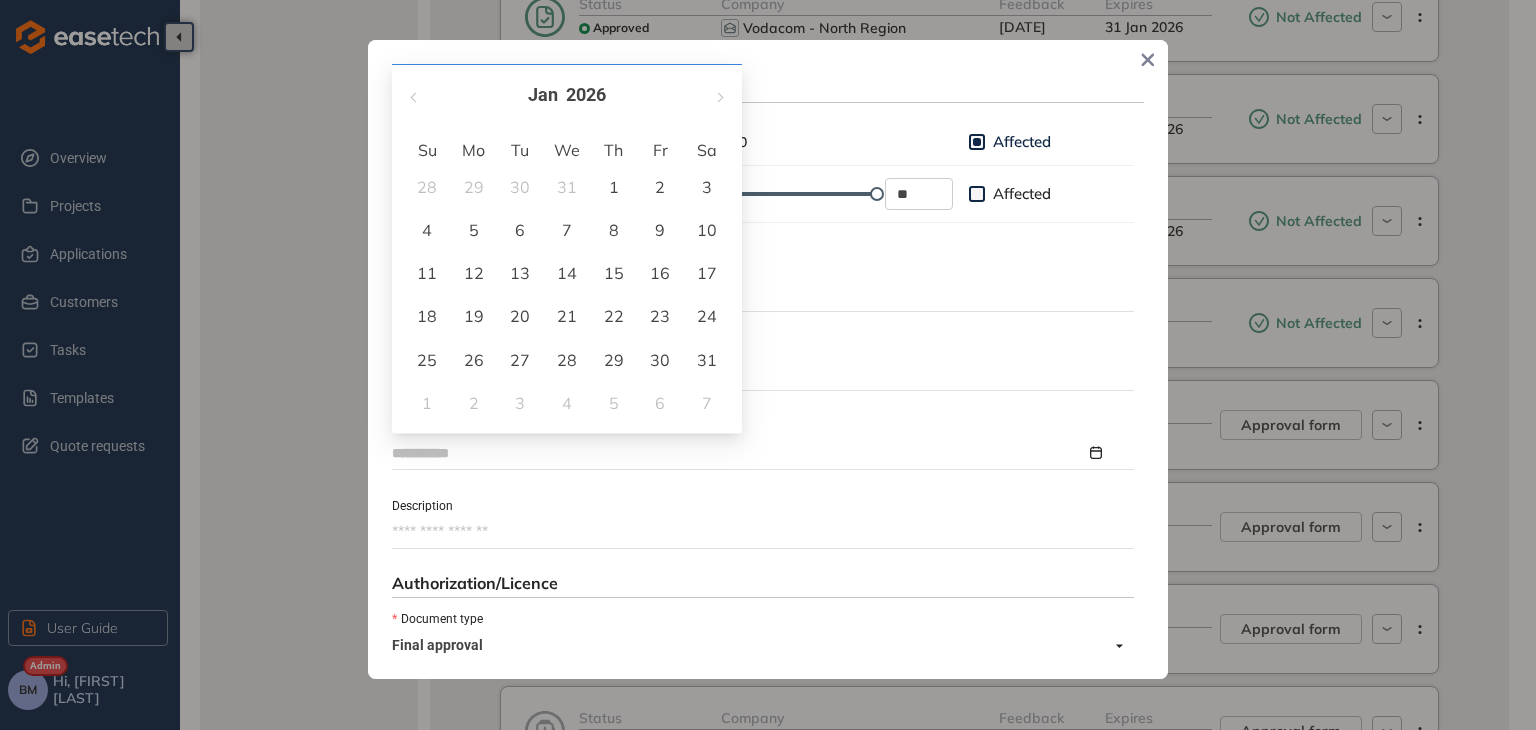 type on "**********" 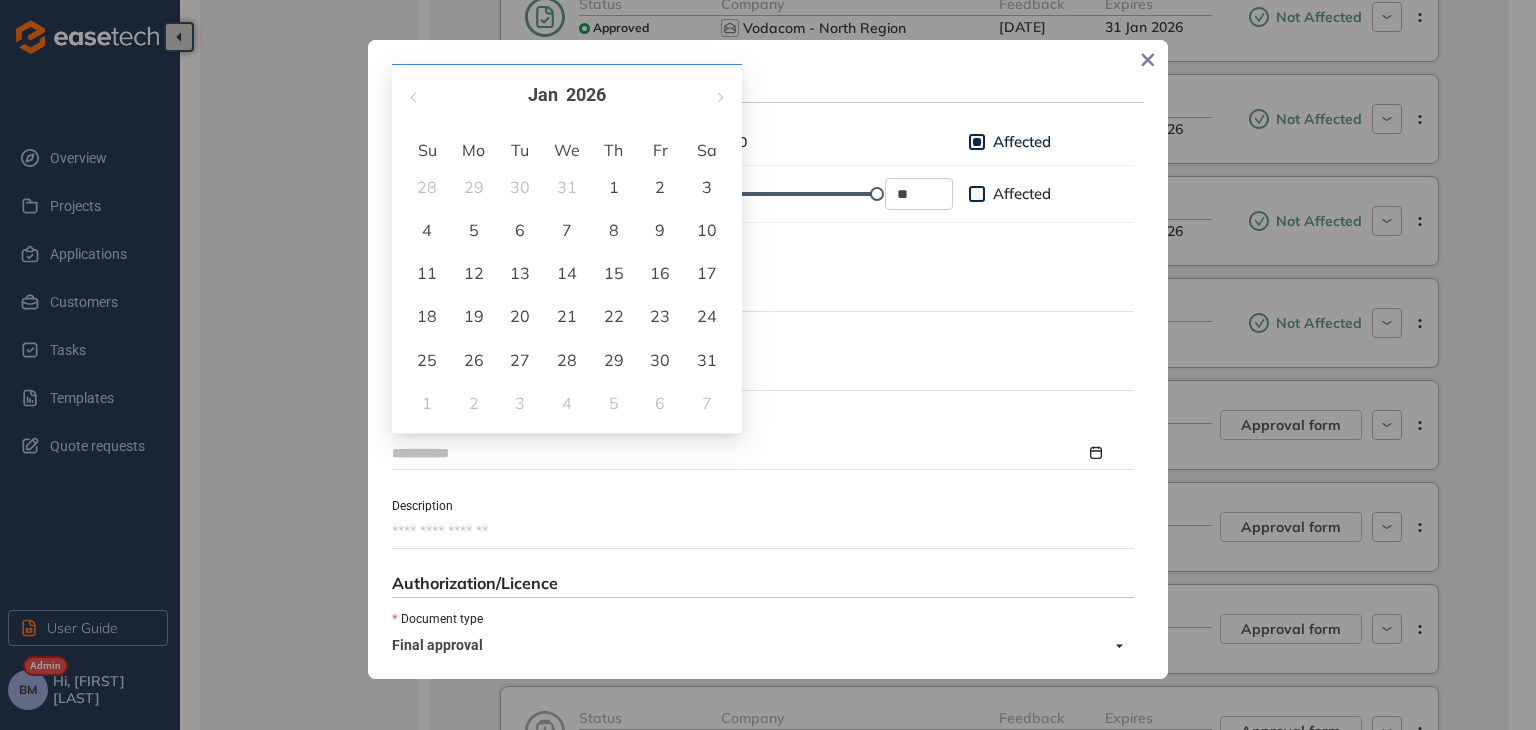 click on "4" at bounding box center (427, 230) 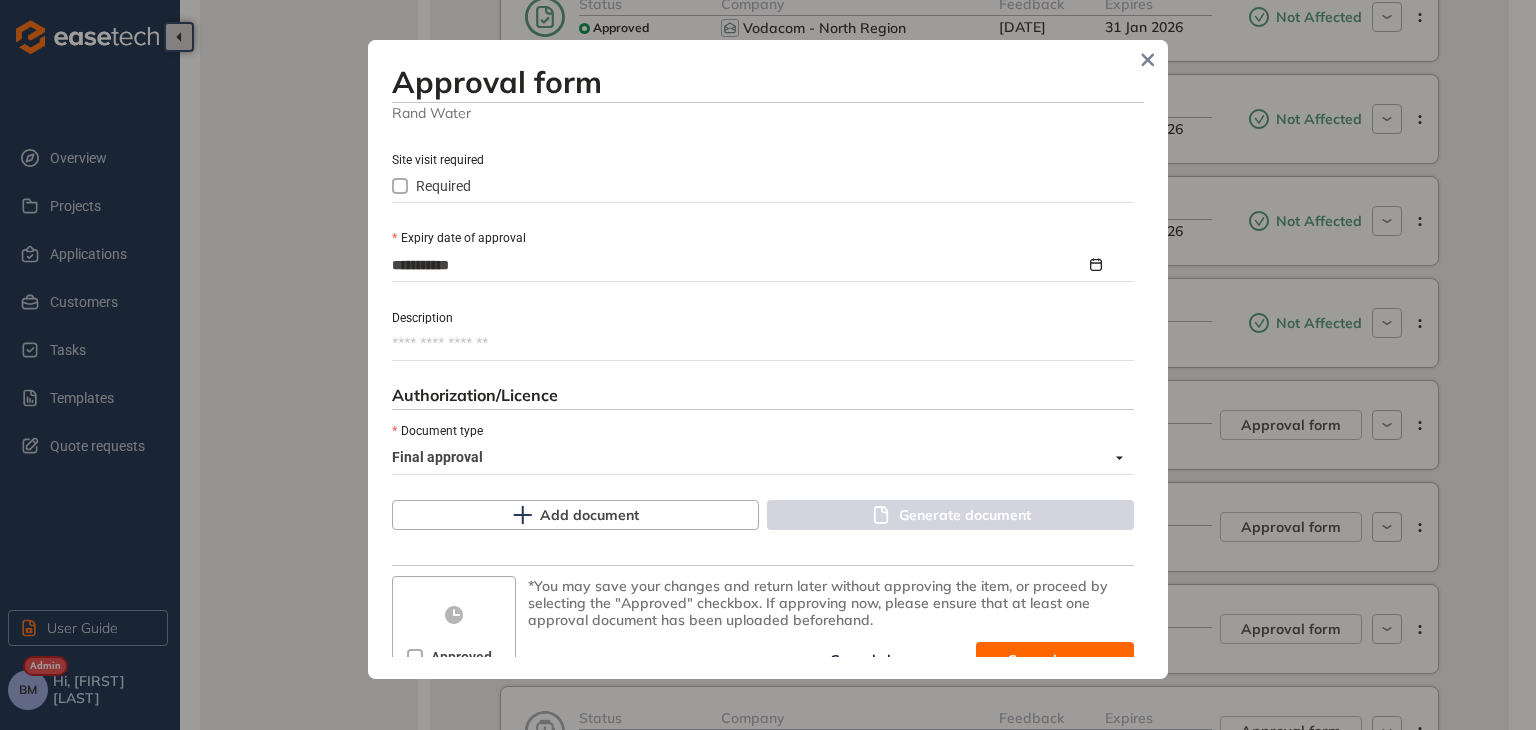 scroll, scrollTop: 900, scrollLeft: 0, axis: vertical 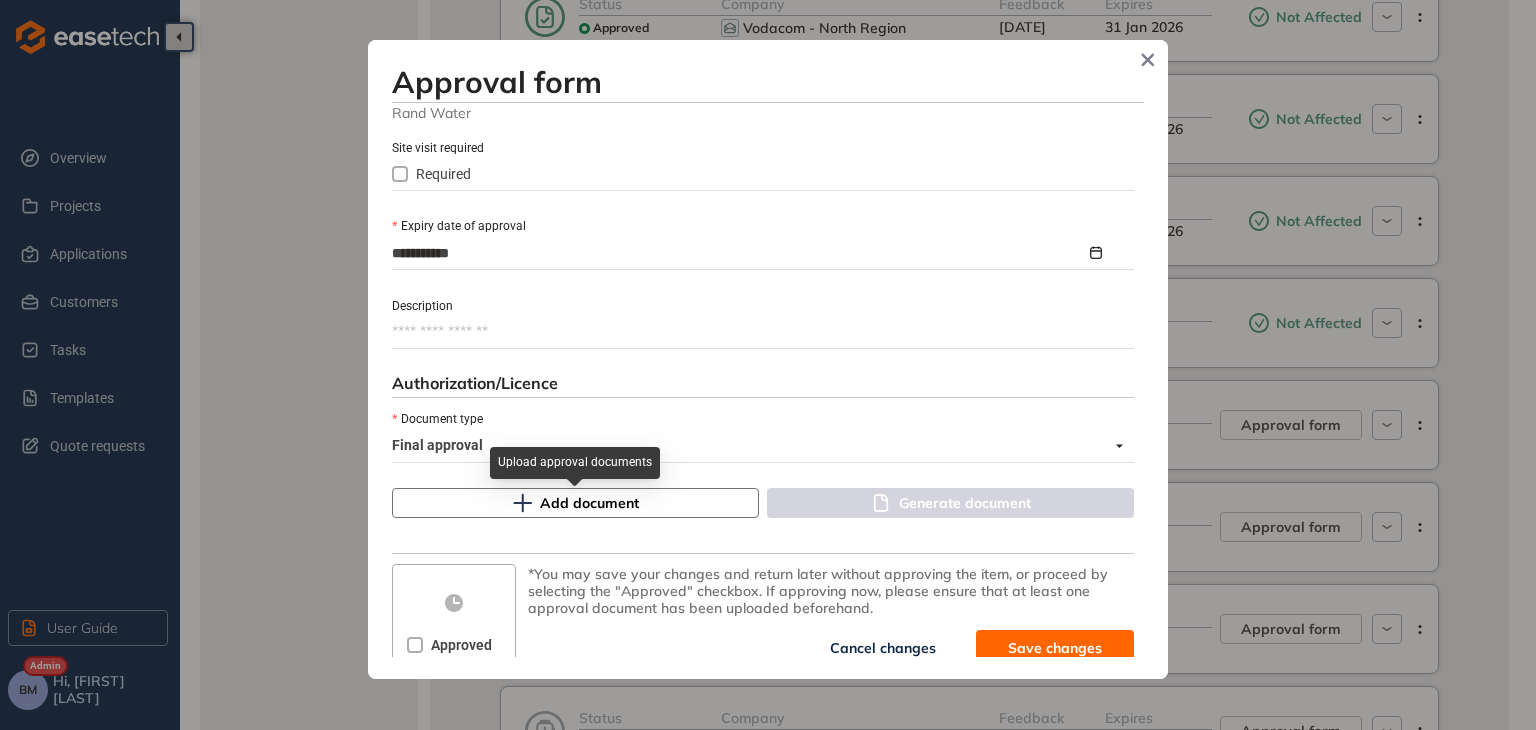 click 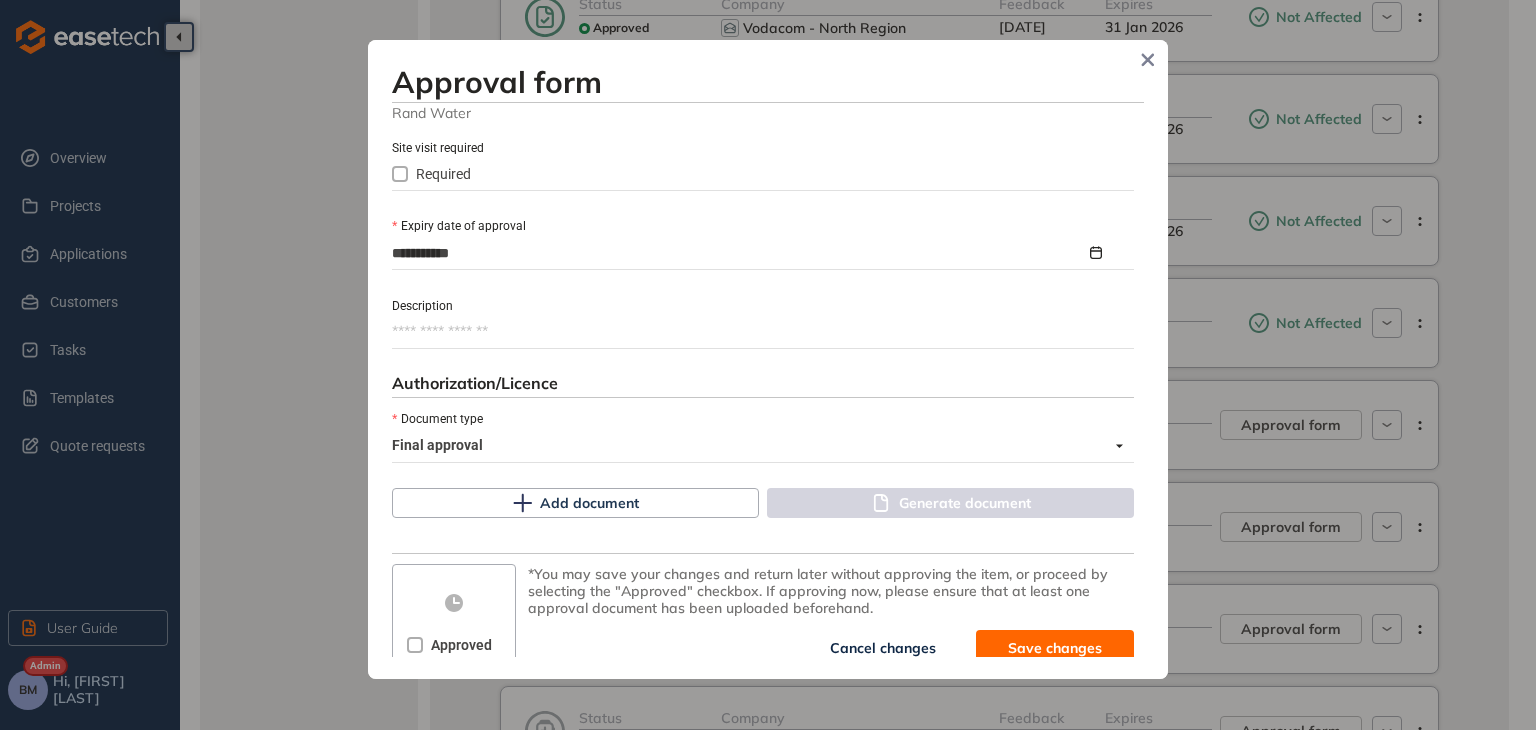 scroll, scrollTop: 917, scrollLeft: 0, axis: vertical 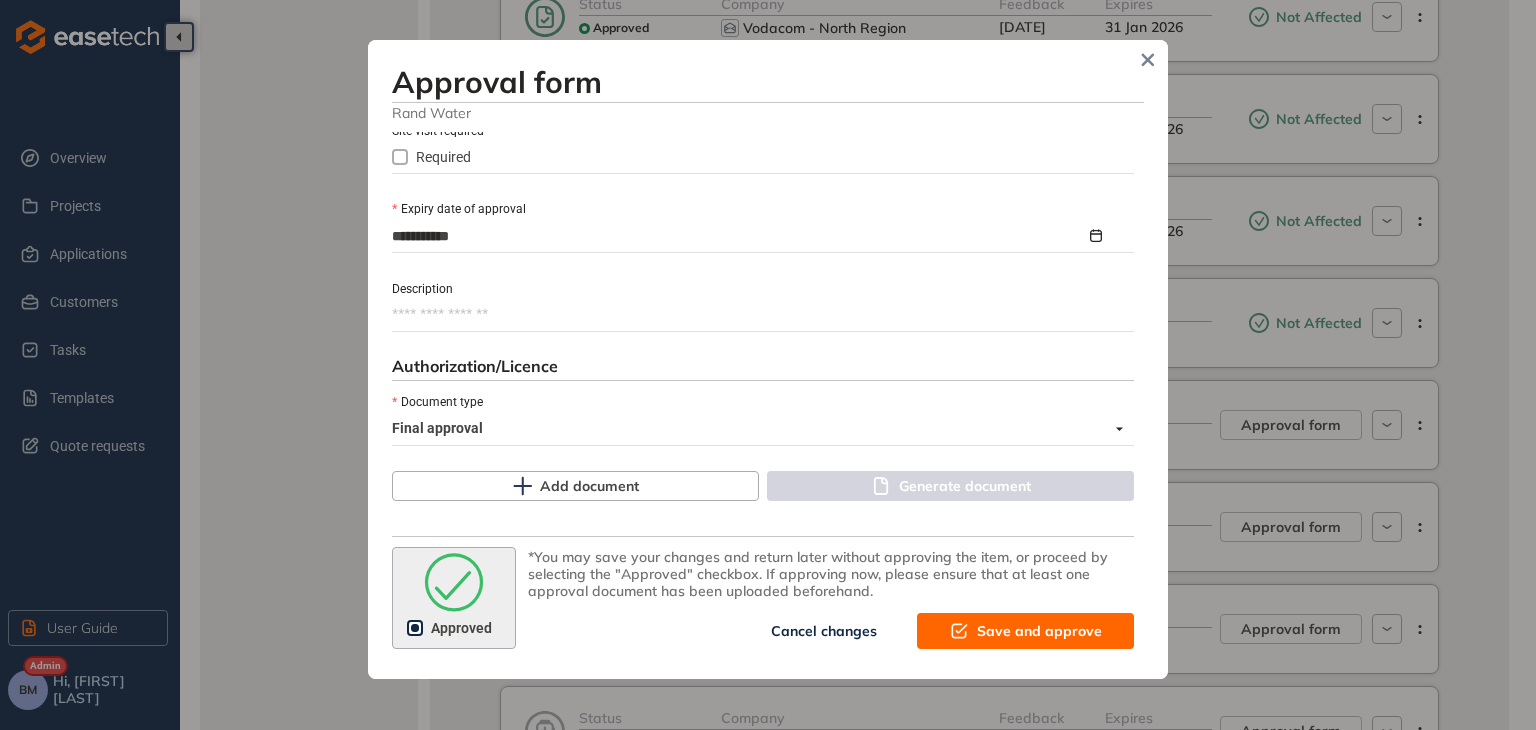 click on "Save and approve" at bounding box center (1039, 631) 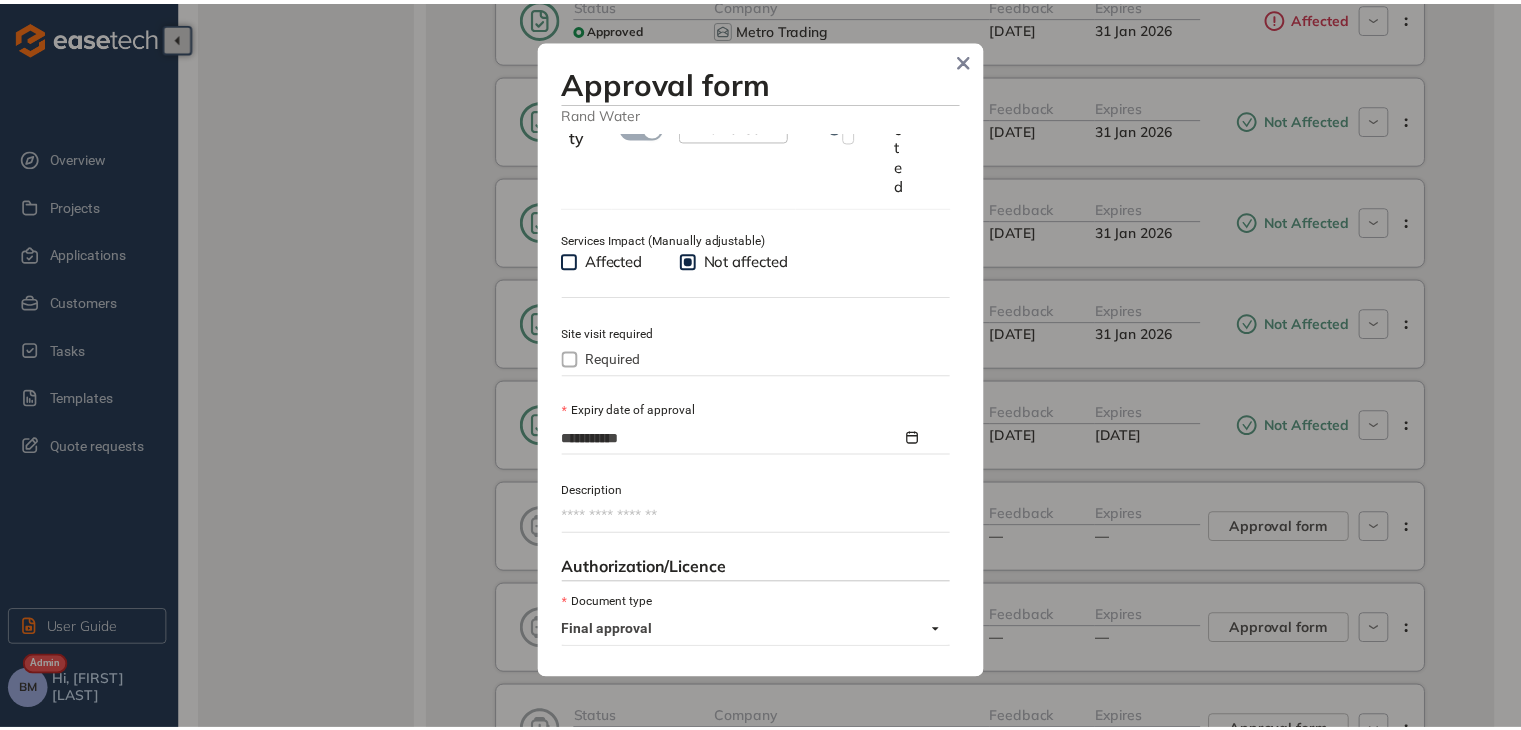 scroll, scrollTop: 1222, scrollLeft: 0, axis: vertical 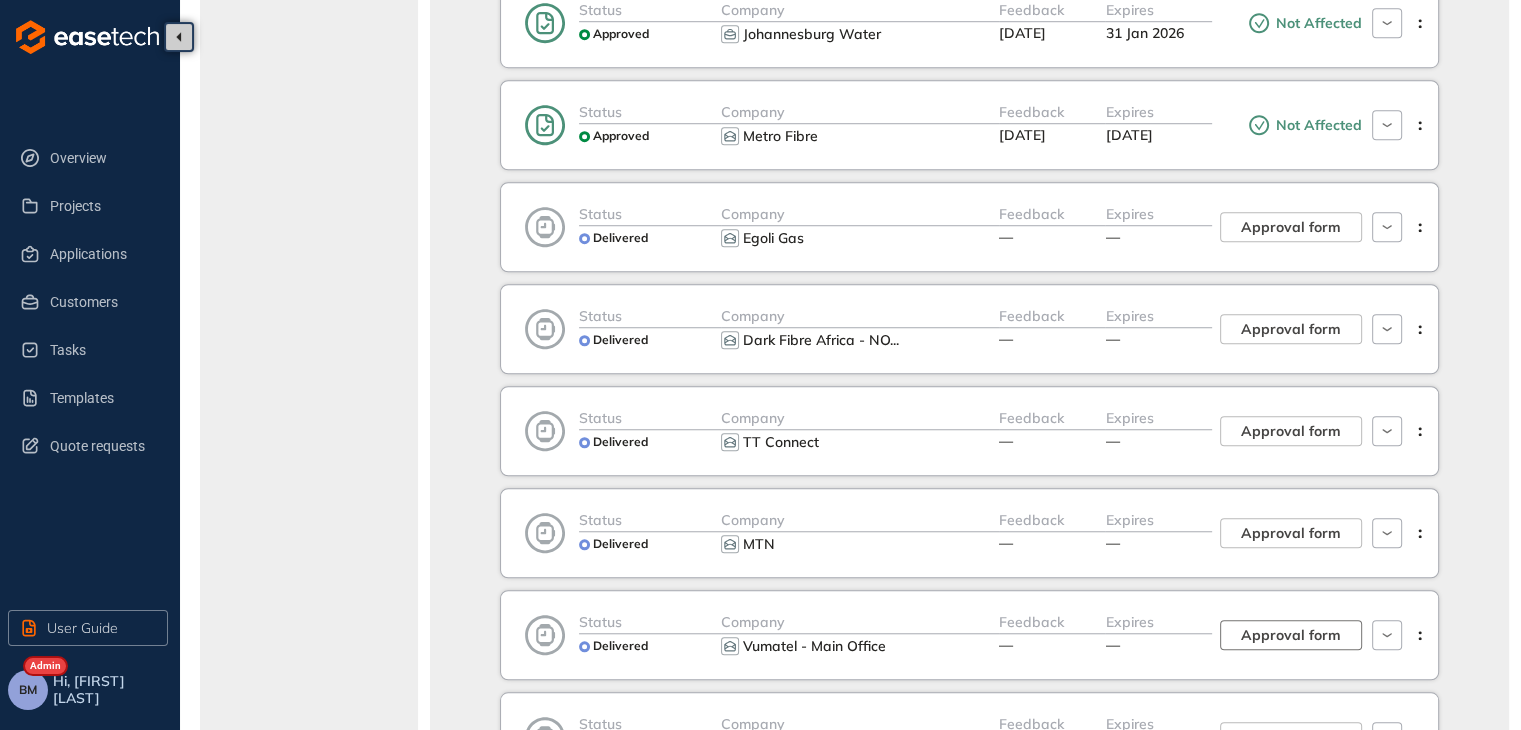 click on "Approval form" at bounding box center (1291, 635) 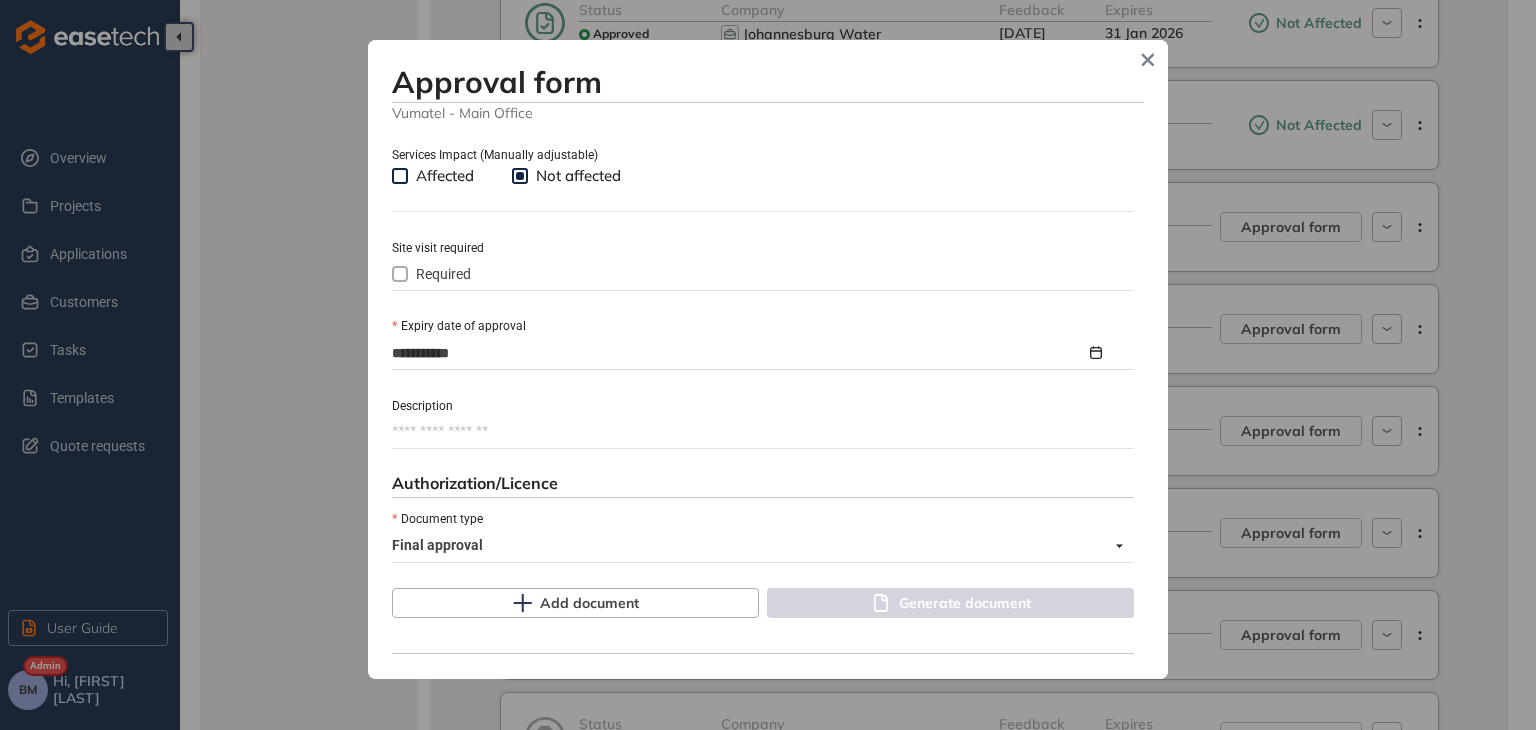 scroll, scrollTop: 900, scrollLeft: 0, axis: vertical 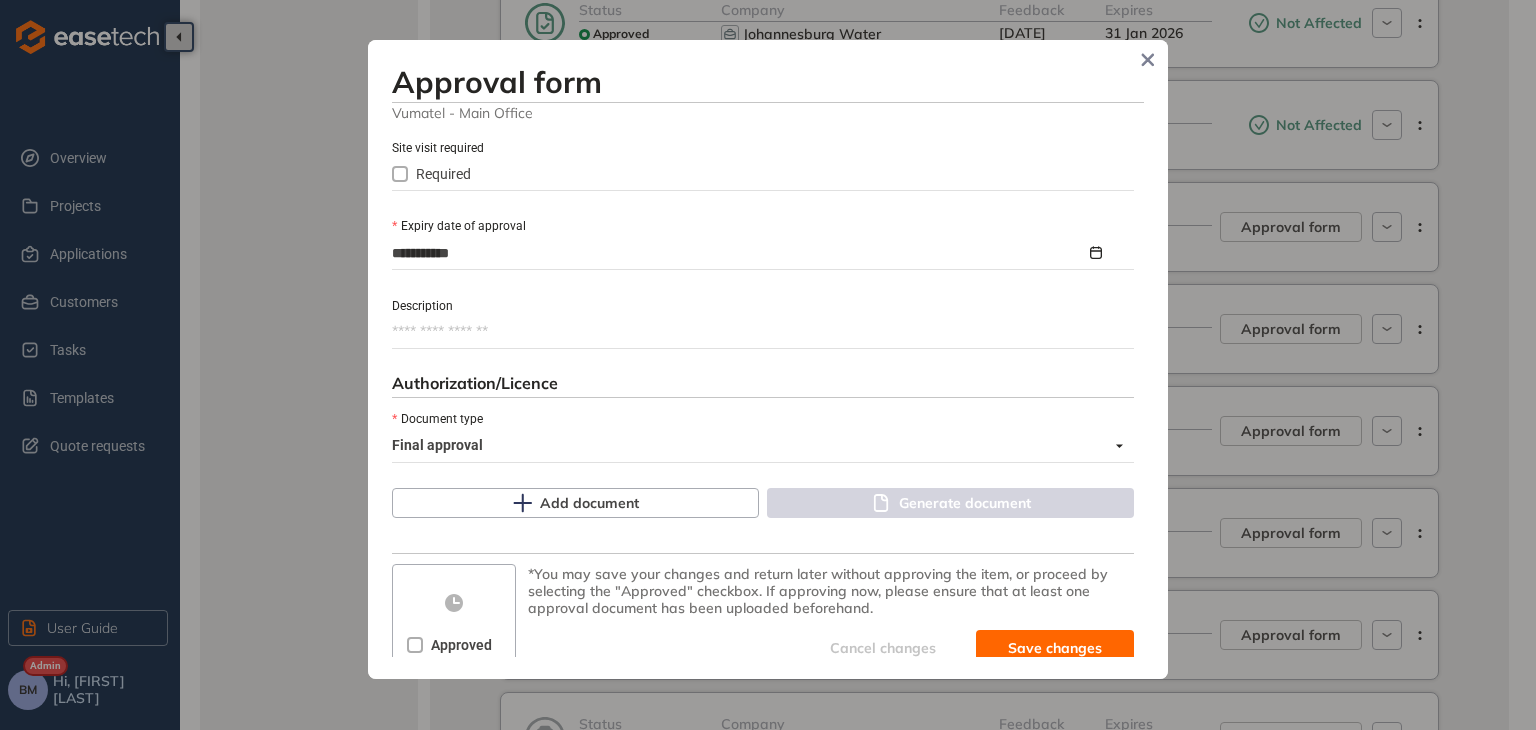 click on "Description" at bounding box center [763, 332] 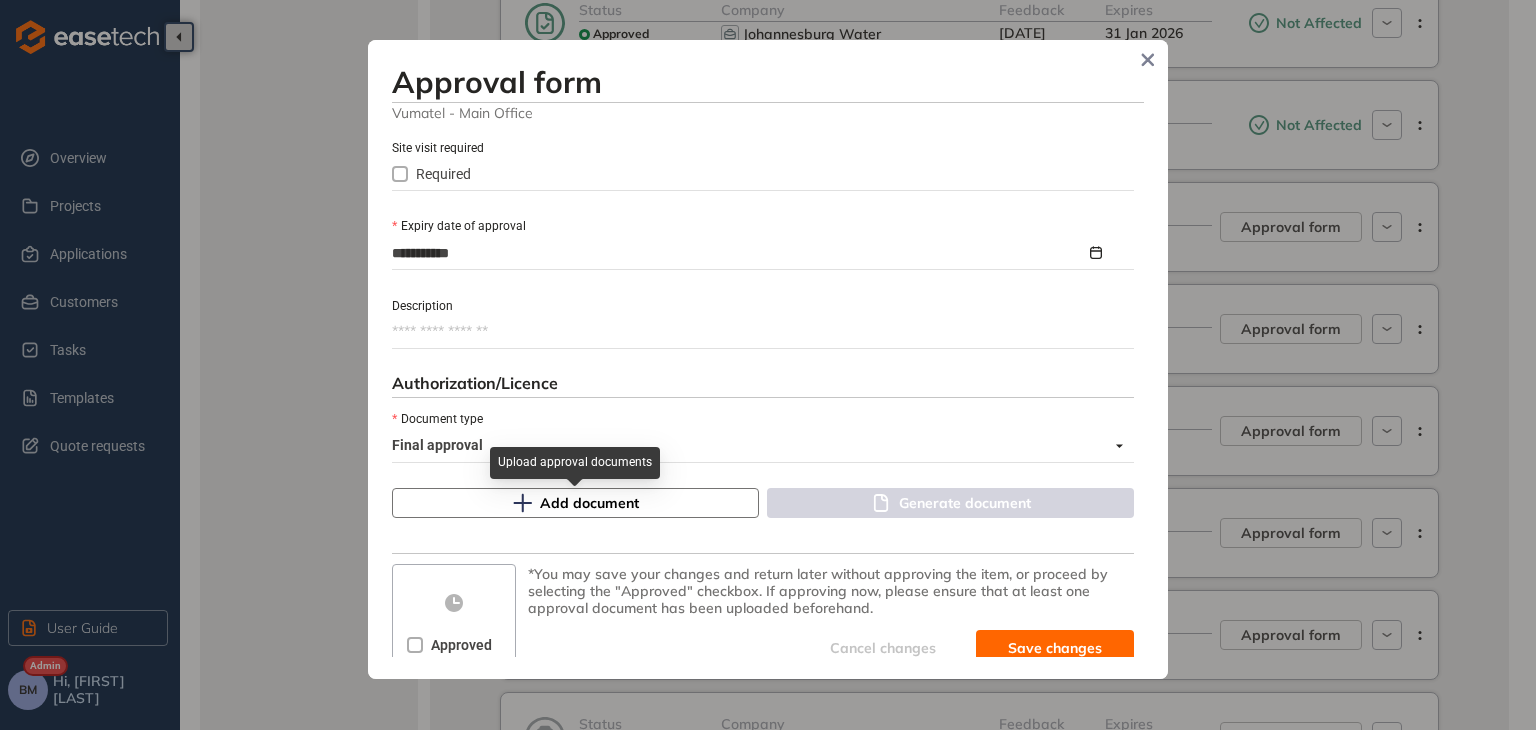 click on "Add document" at bounding box center [589, 503] 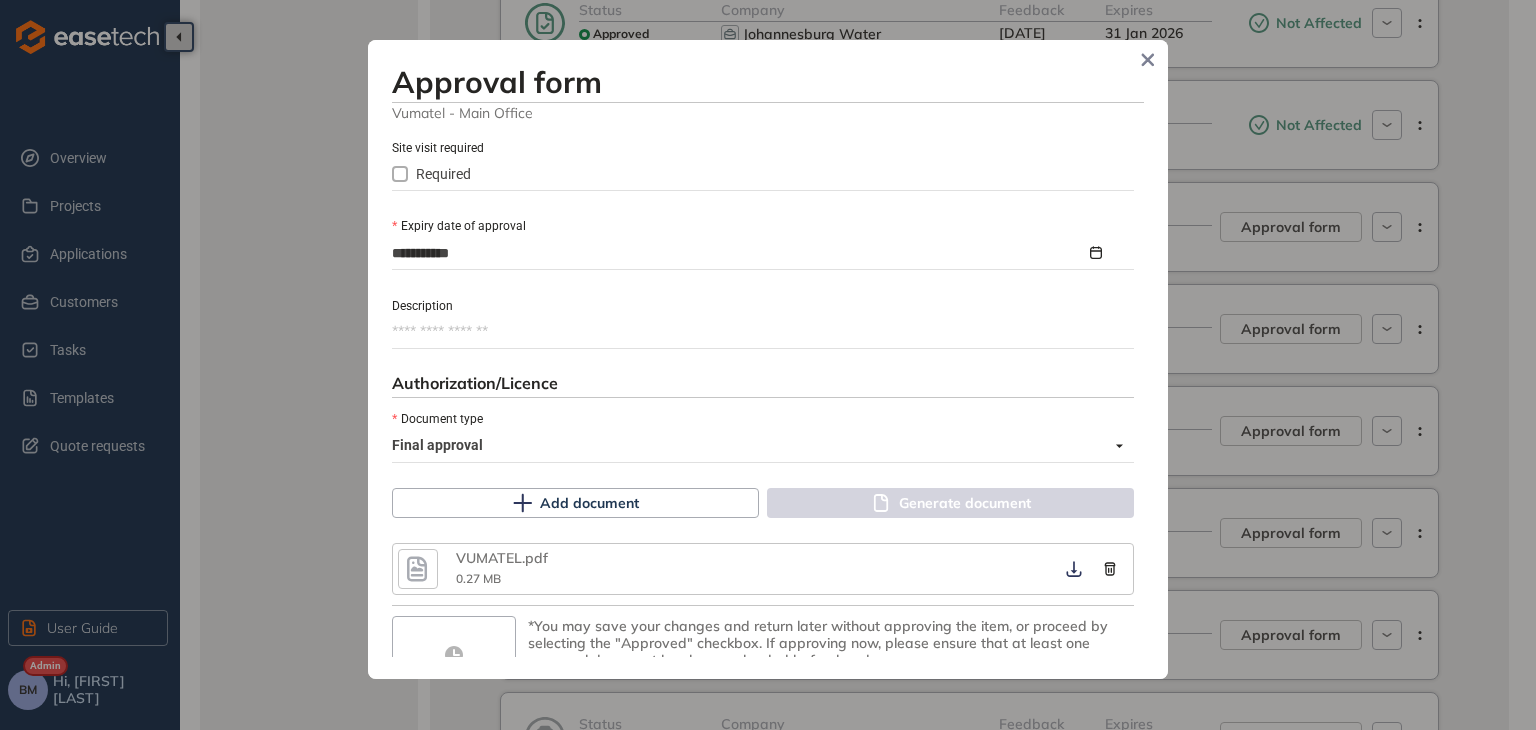 scroll, scrollTop: 969, scrollLeft: 0, axis: vertical 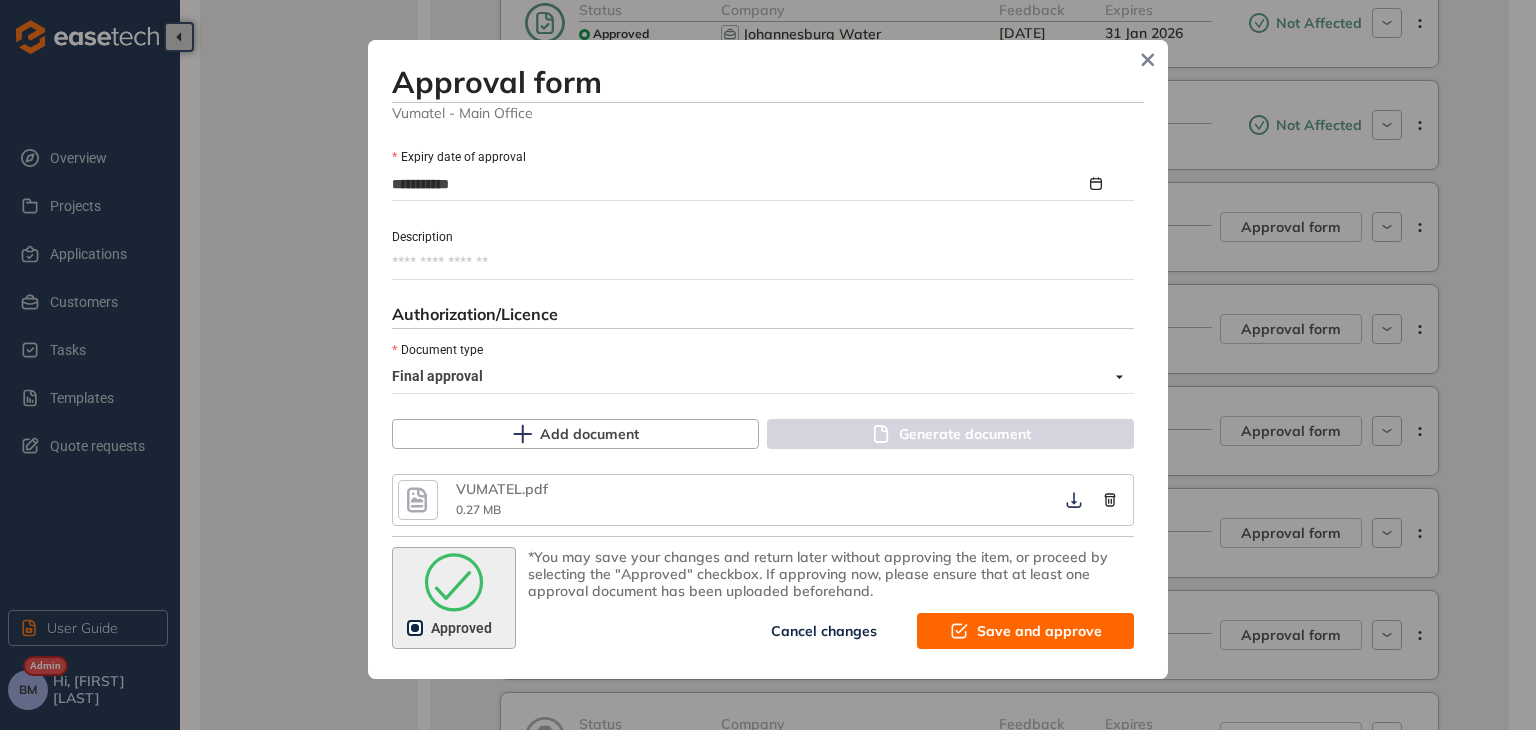 click on "Save and approve" at bounding box center [1039, 631] 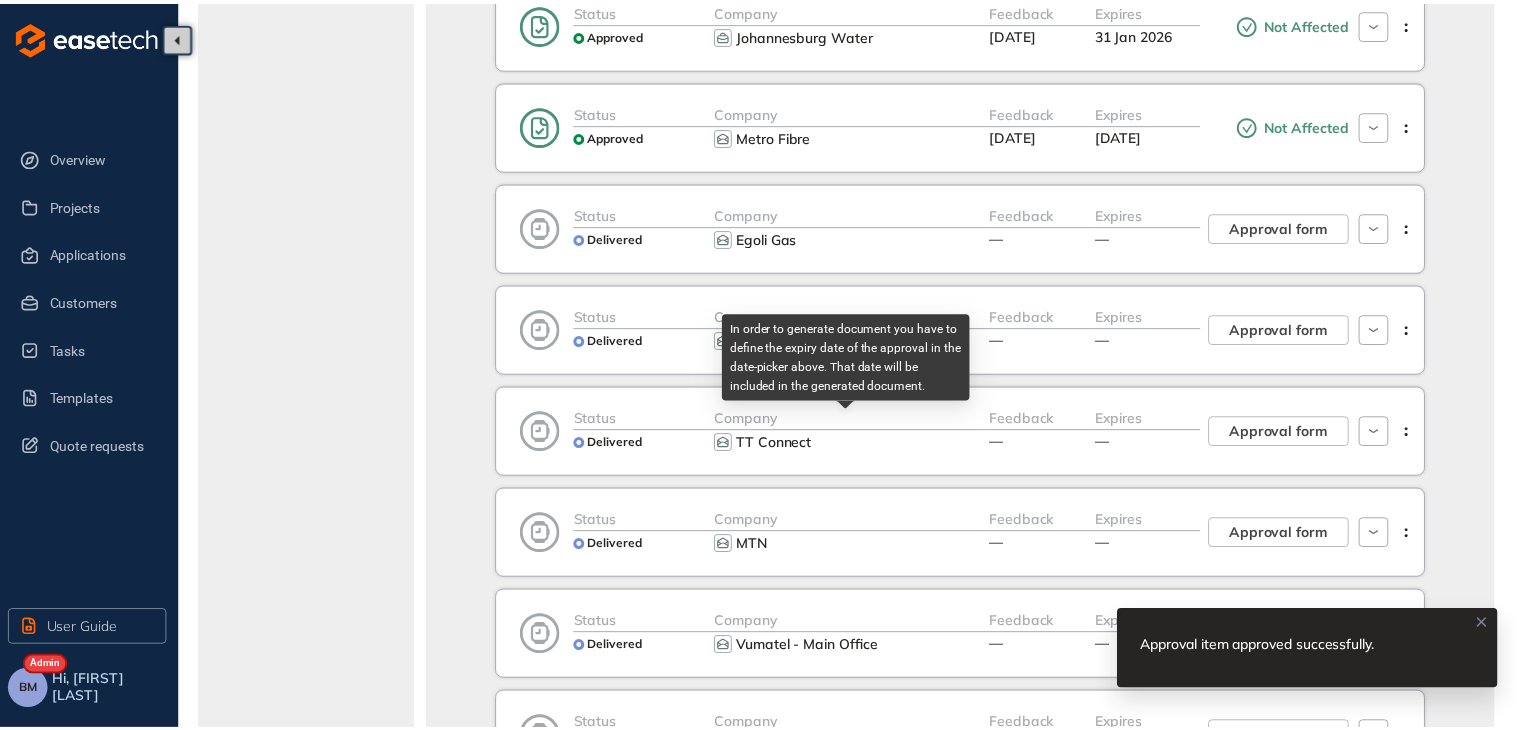scroll, scrollTop: 1222, scrollLeft: 0, axis: vertical 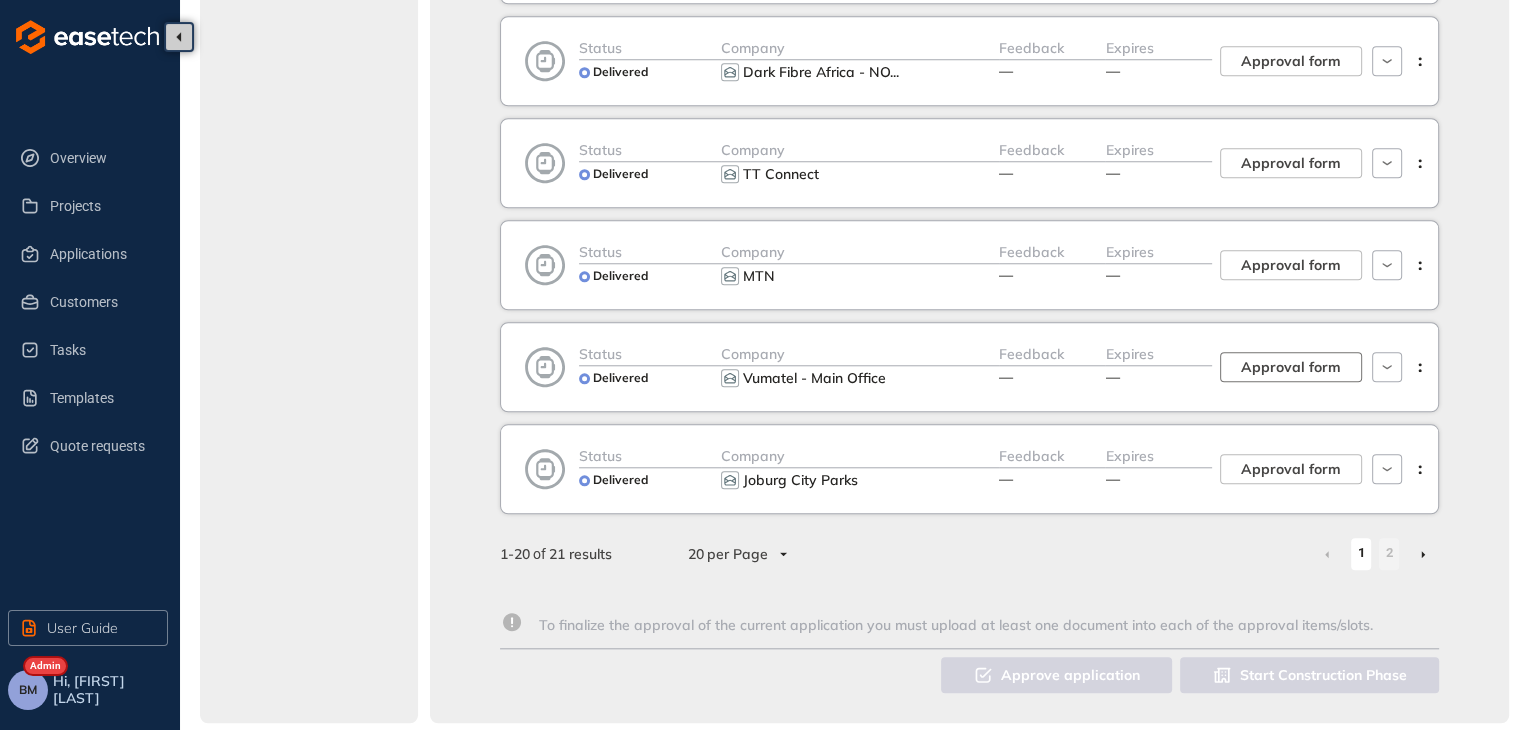 click on "Approval form" at bounding box center [1291, 367] 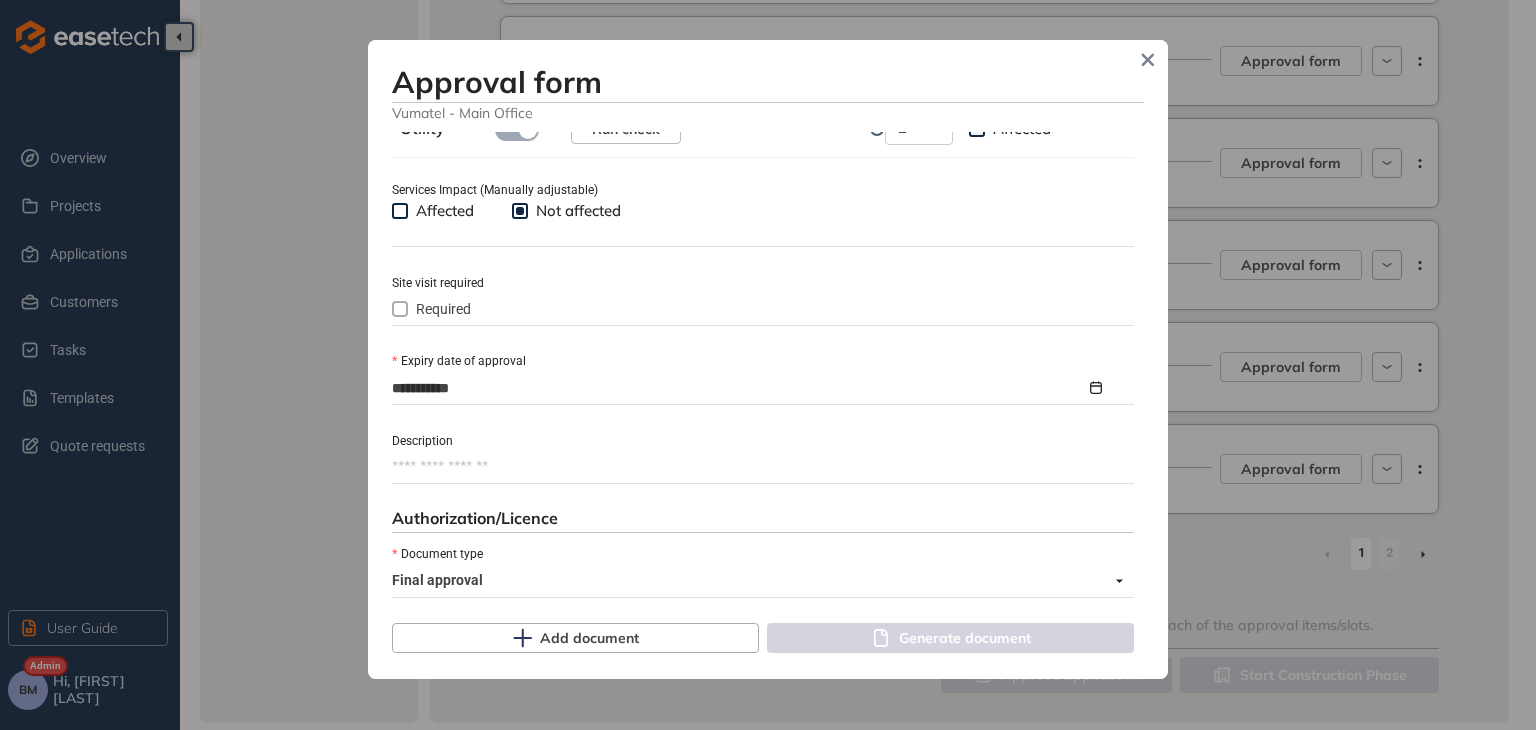 scroll, scrollTop: 800, scrollLeft: 0, axis: vertical 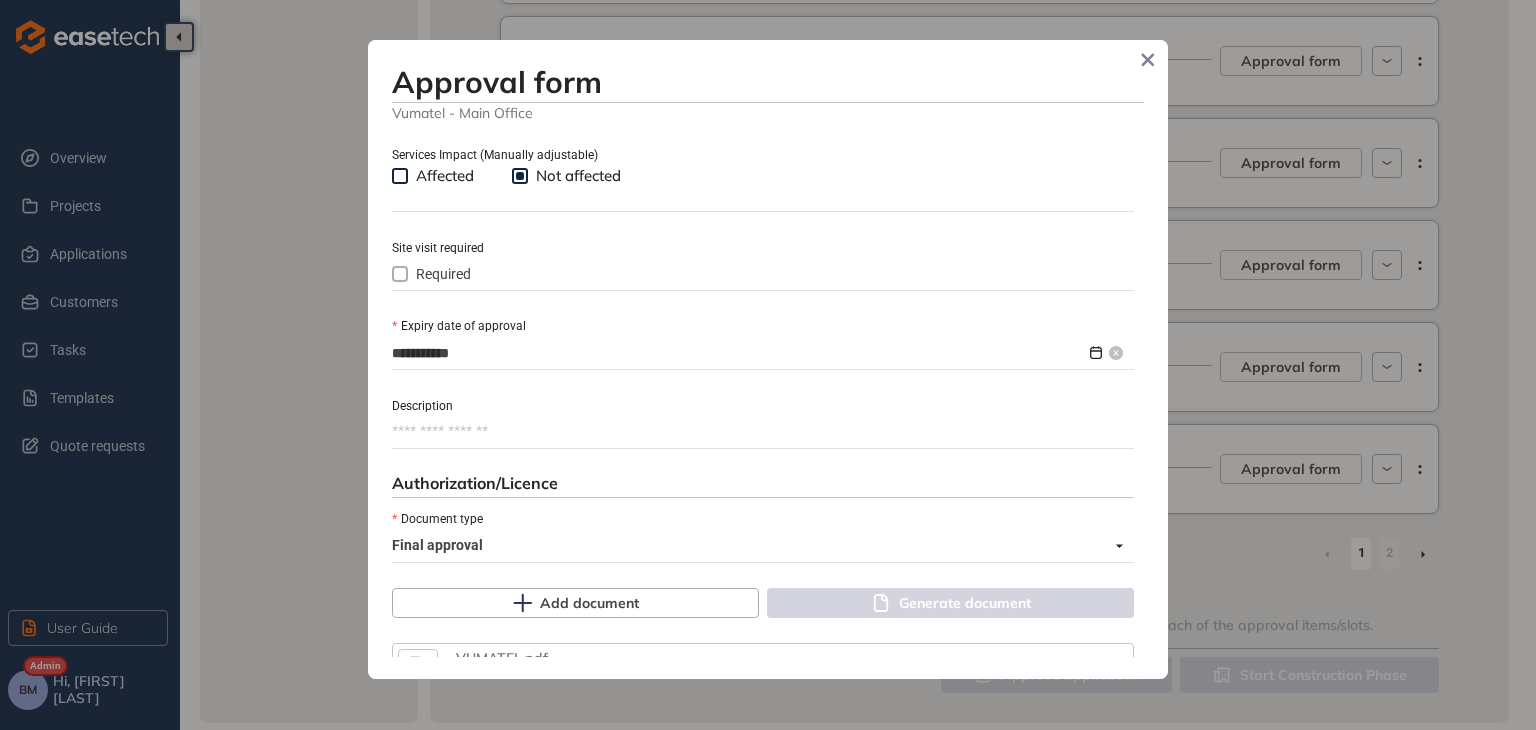 click on "**********" at bounding box center [739, 353] 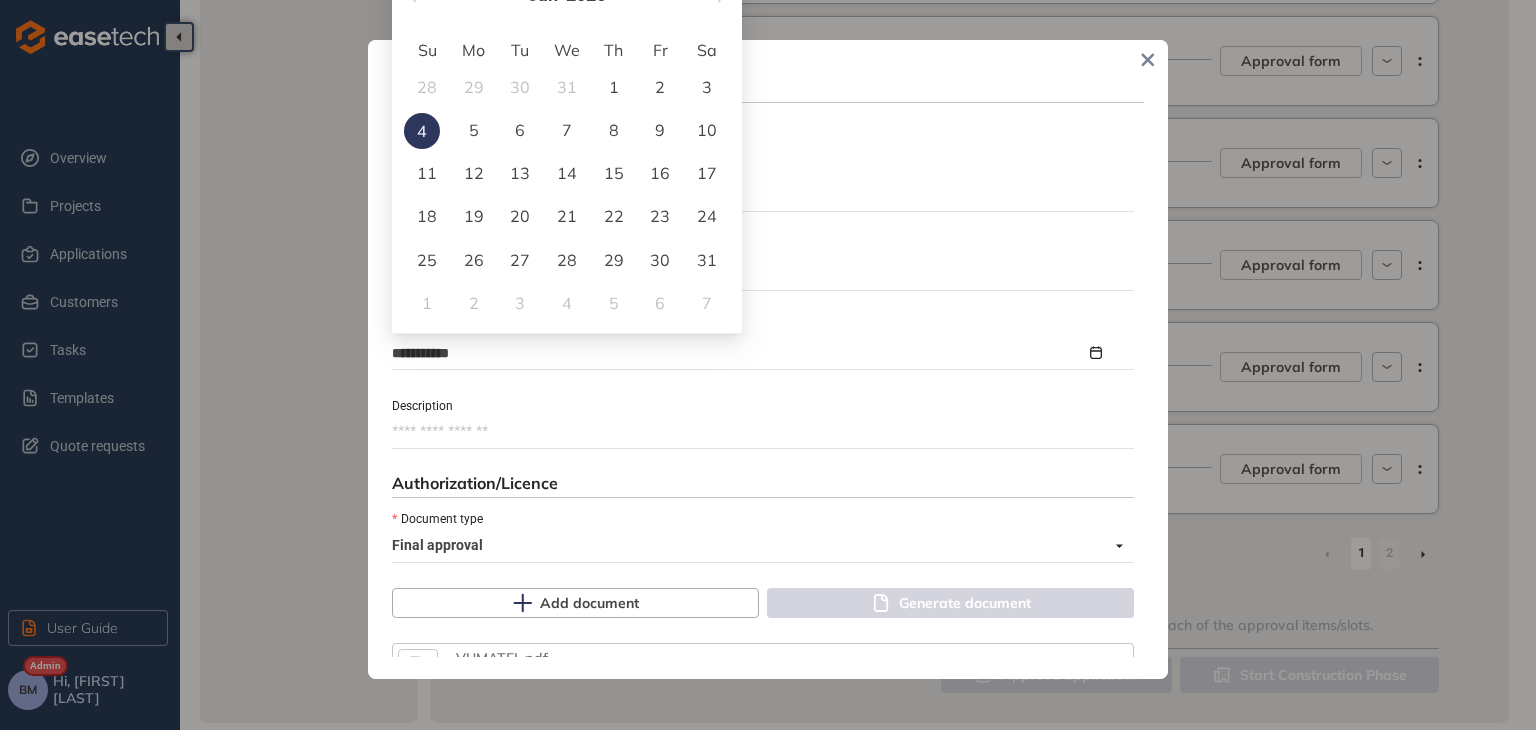 click on "Approval form" at bounding box center (768, 82) 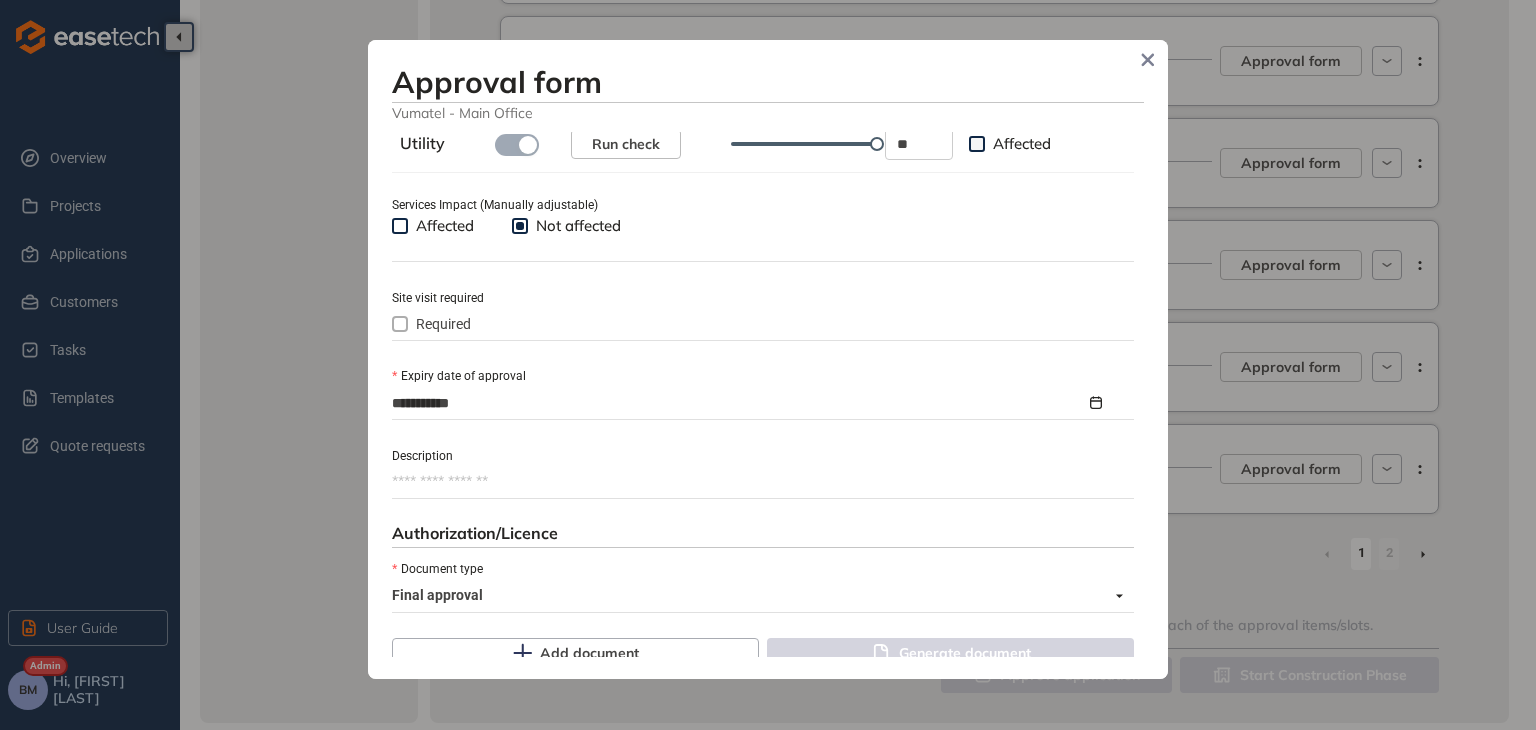 scroll, scrollTop: 700, scrollLeft: 0, axis: vertical 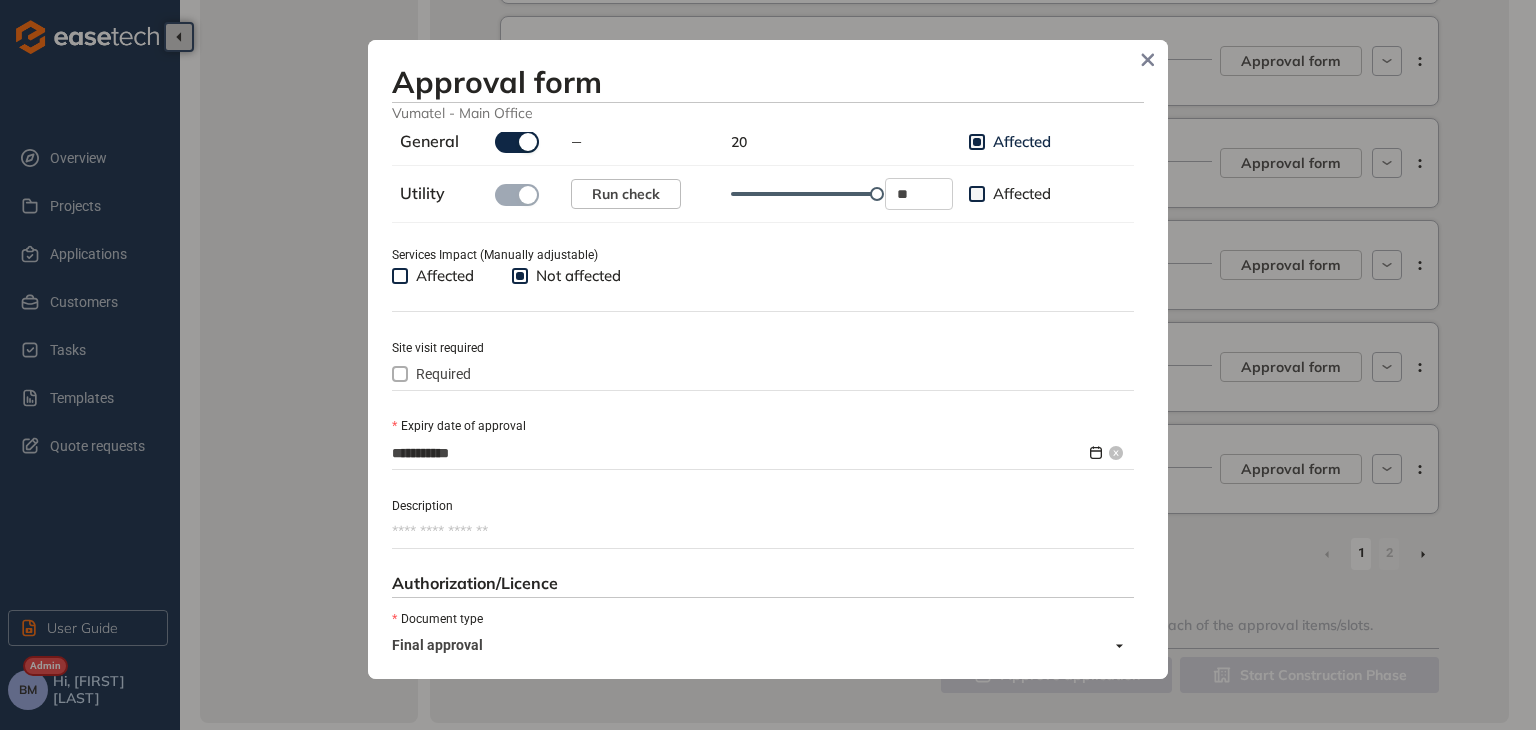 click on "**********" at bounding box center [739, 453] 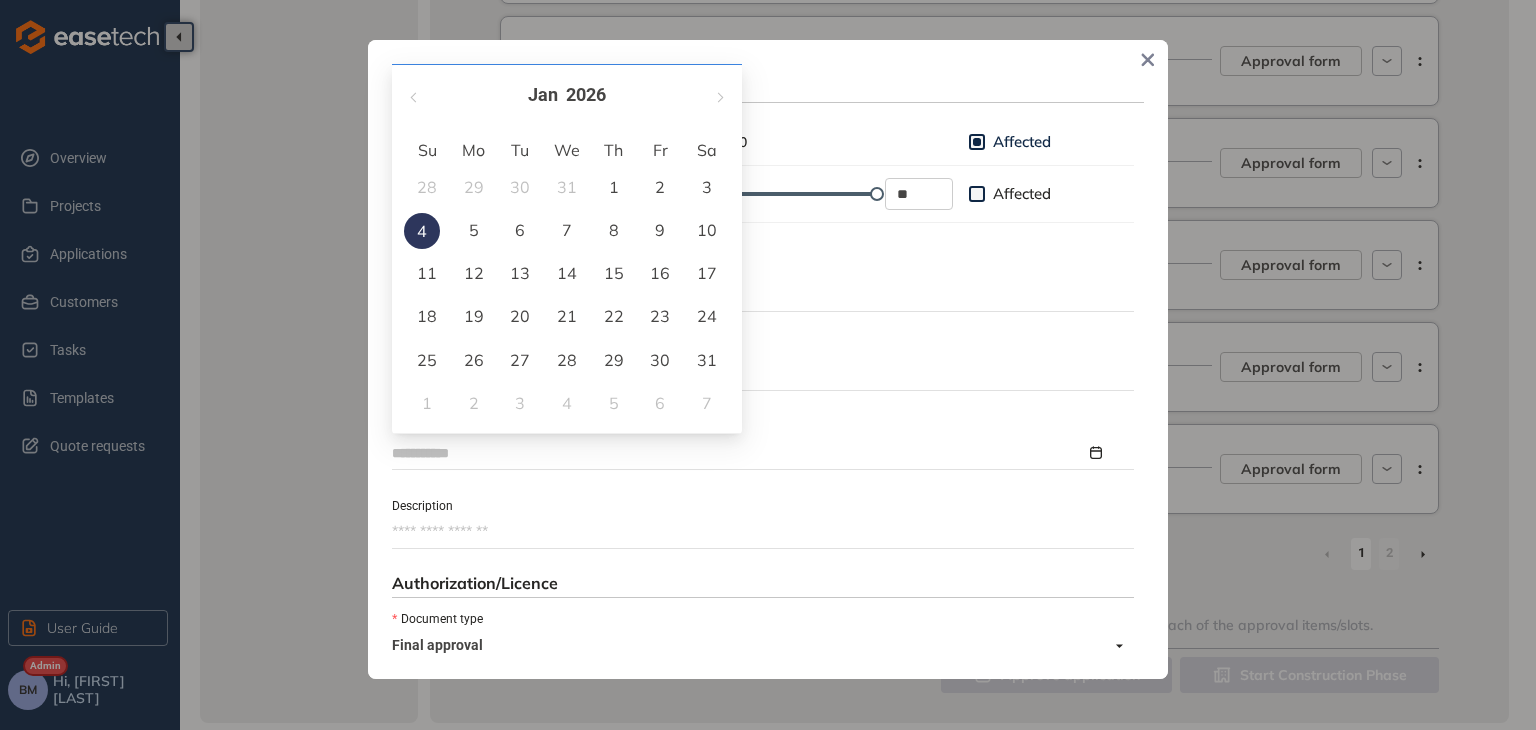 type on "**********" 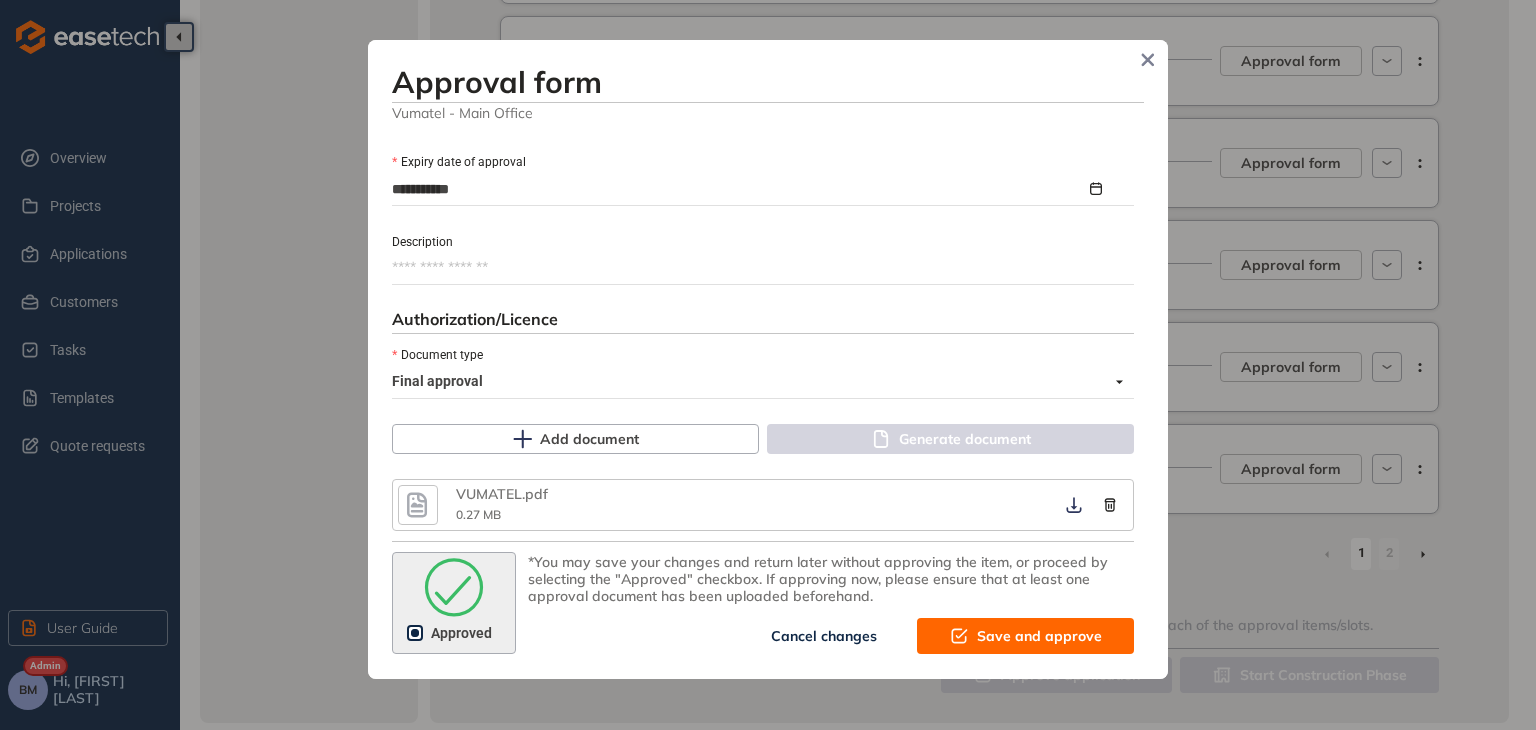scroll, scrollTop: 969, scrollLeft: 0, axis: vertical 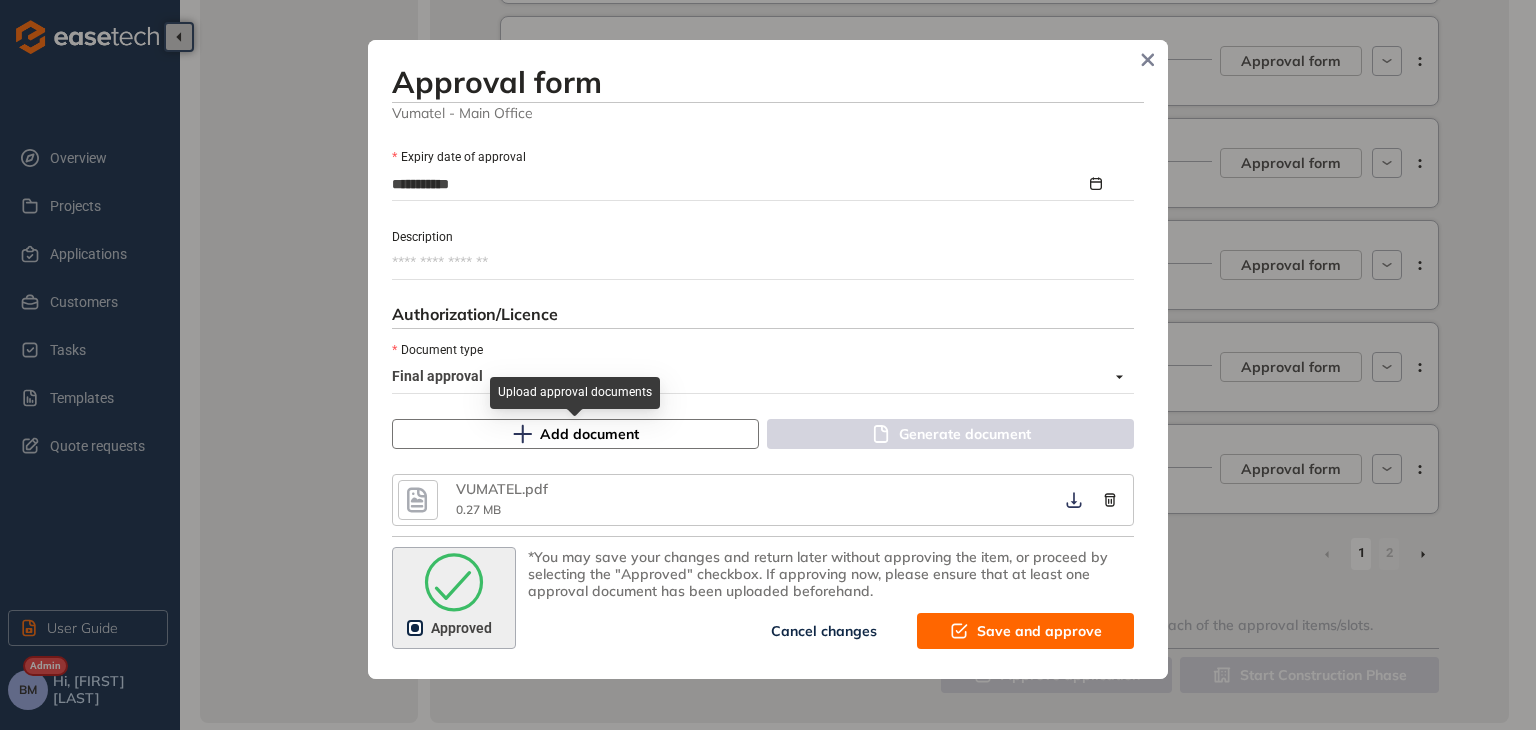 click on "Add document" at bounding box center [575, 434] 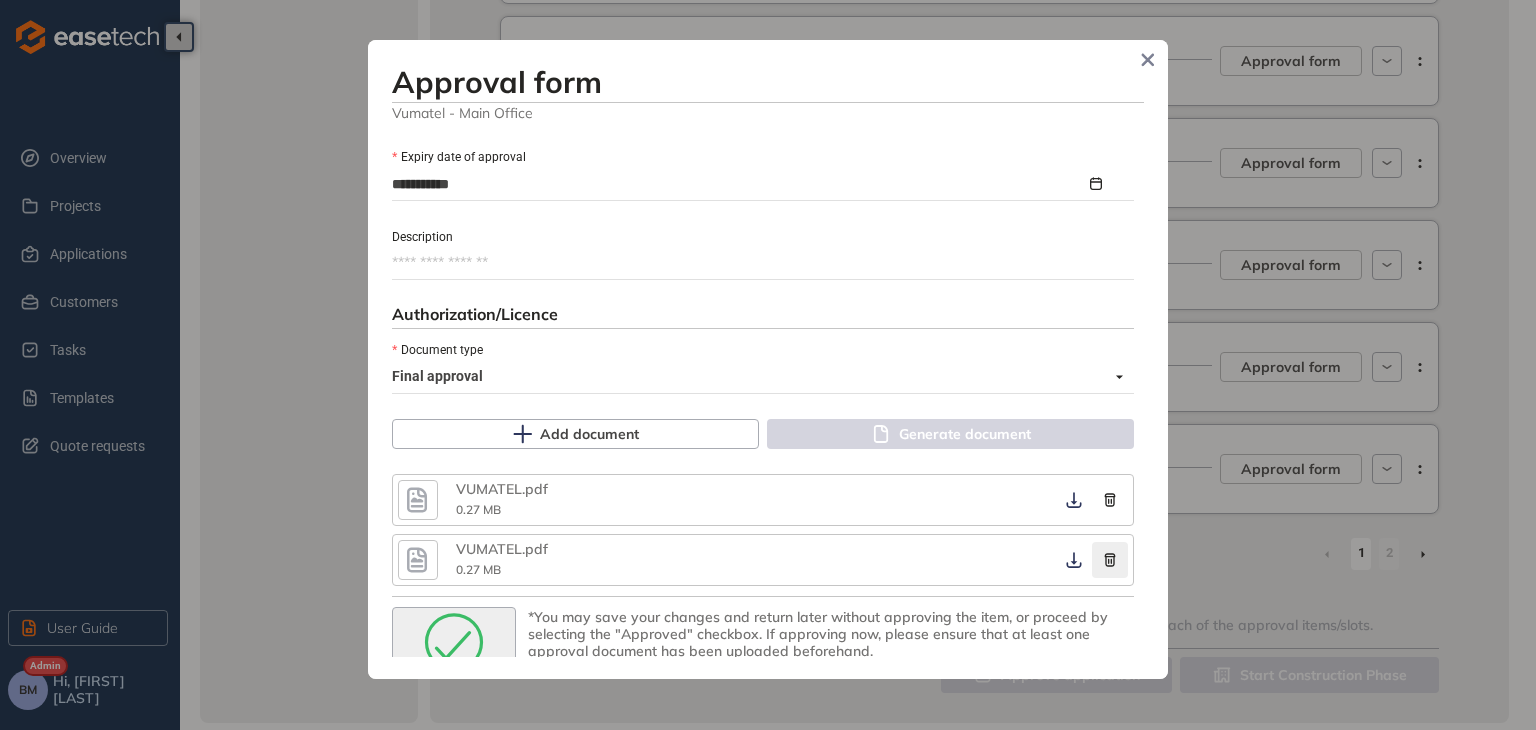 click 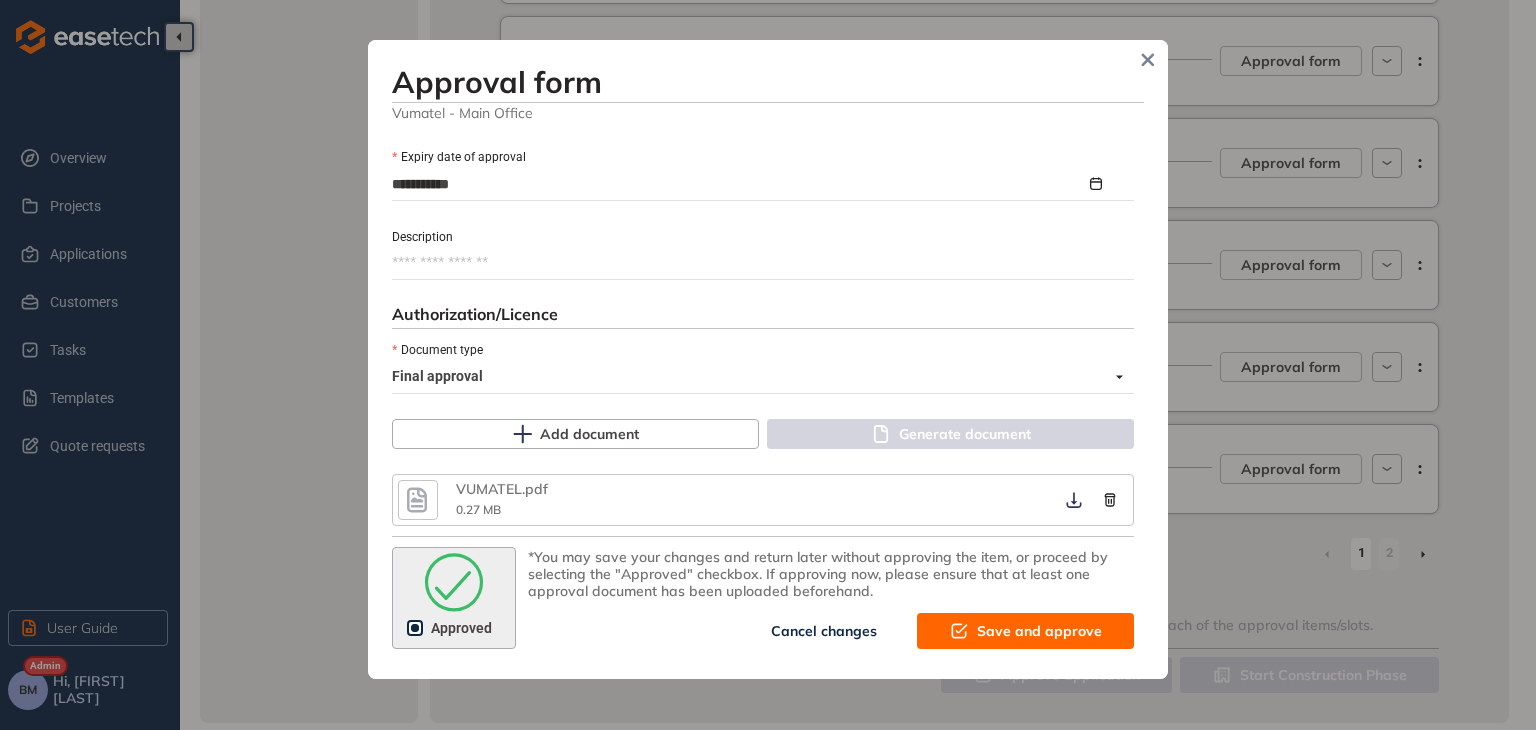 click on "Save and approve" at bounding box center (1039, 631) 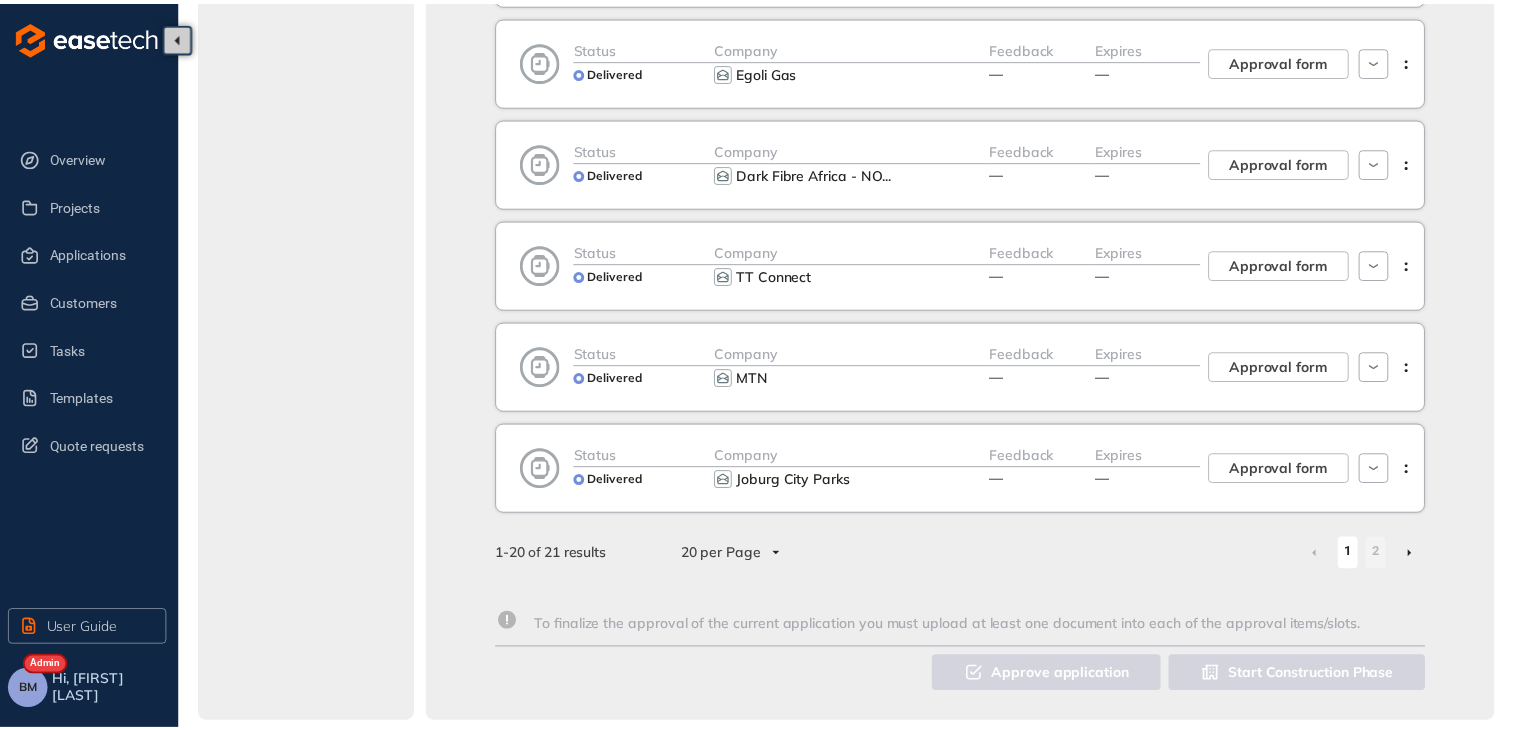 scroll, scrollTop: 1222, scrollLeft: 0, axis: vertical 